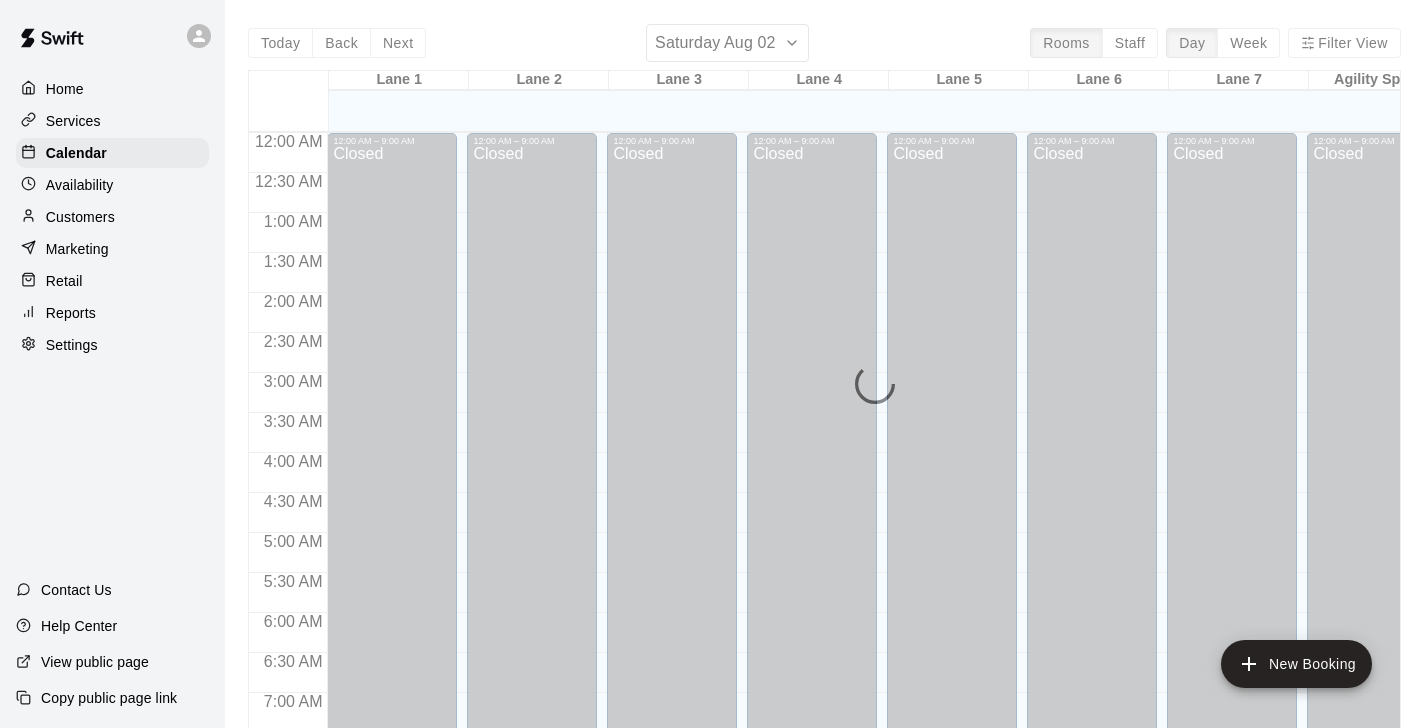scroll, scrollTop: 0, scrollLeft: 0, axis: both 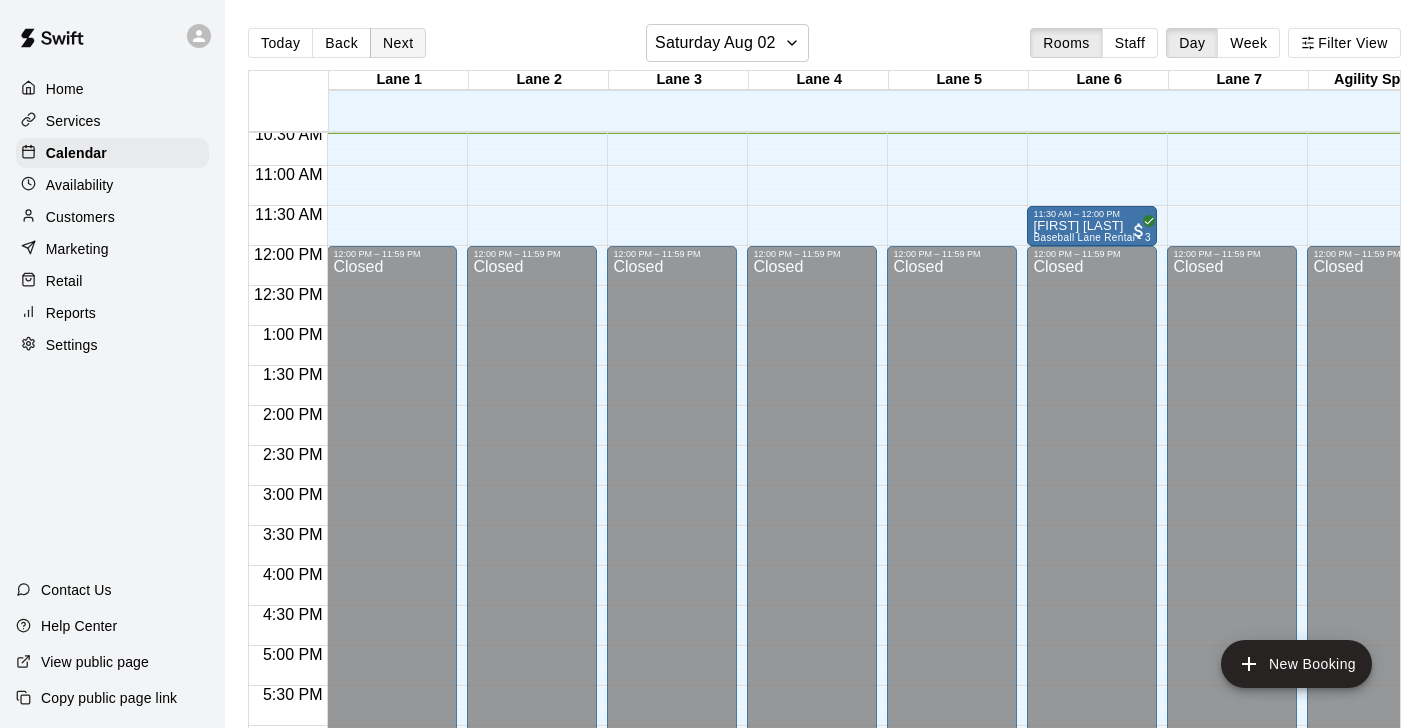 click on "Next" at bounding box center [398, 43] 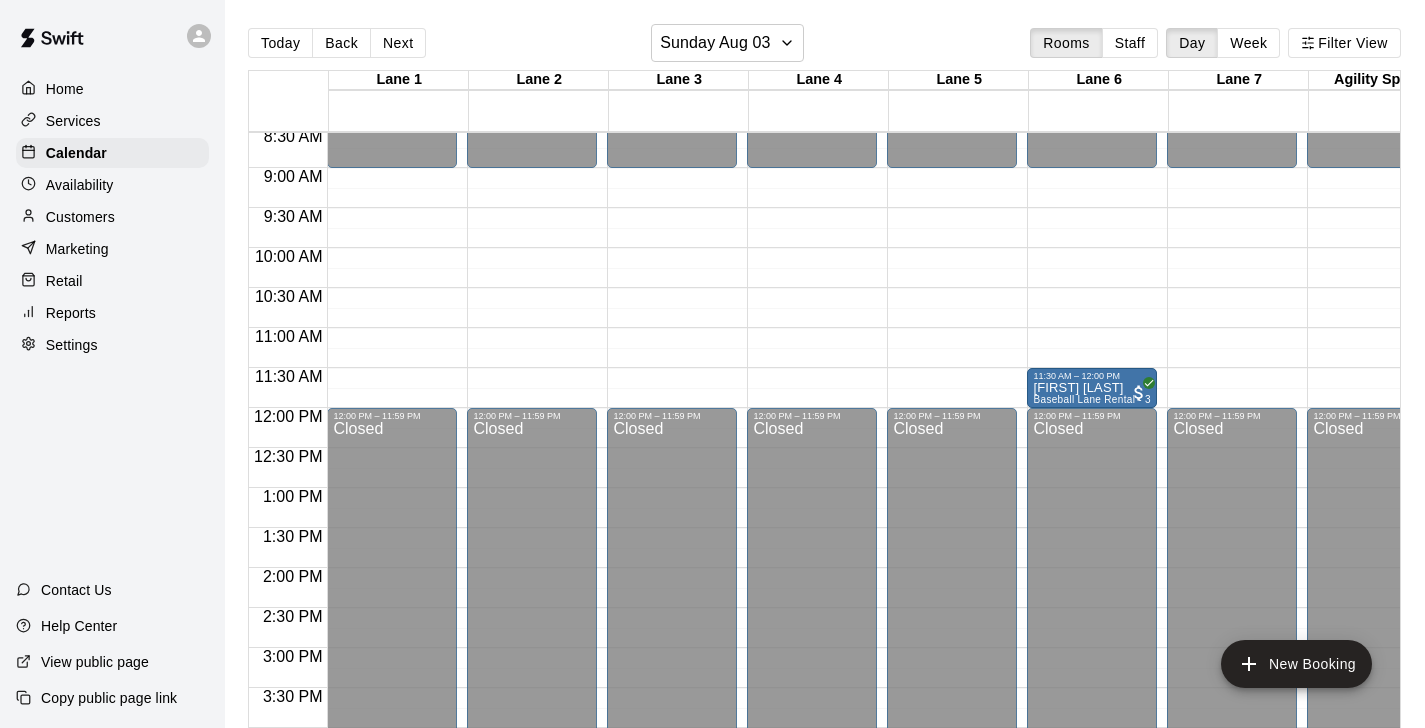 scroll, scrollTop: 684, scrollLeft: 0, axis: vertical 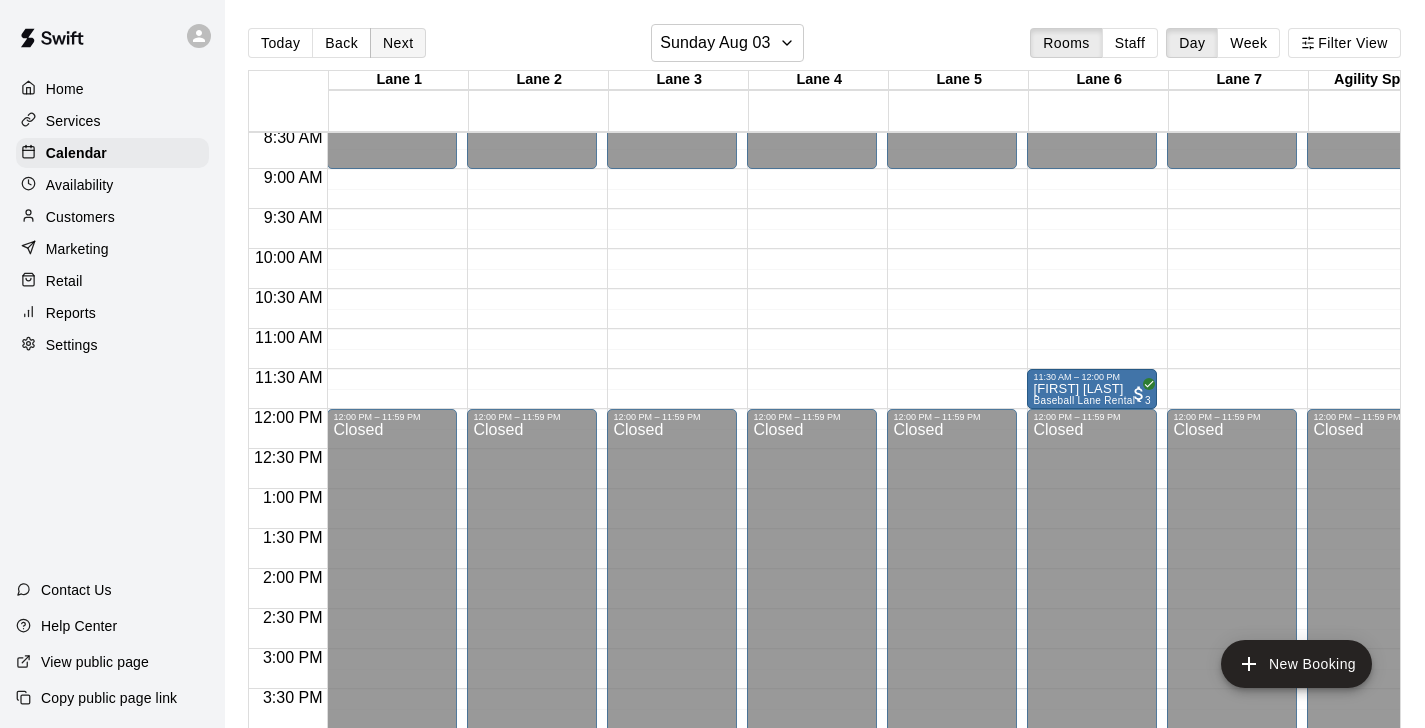 click on "Next" at bounding box center [398, 43] 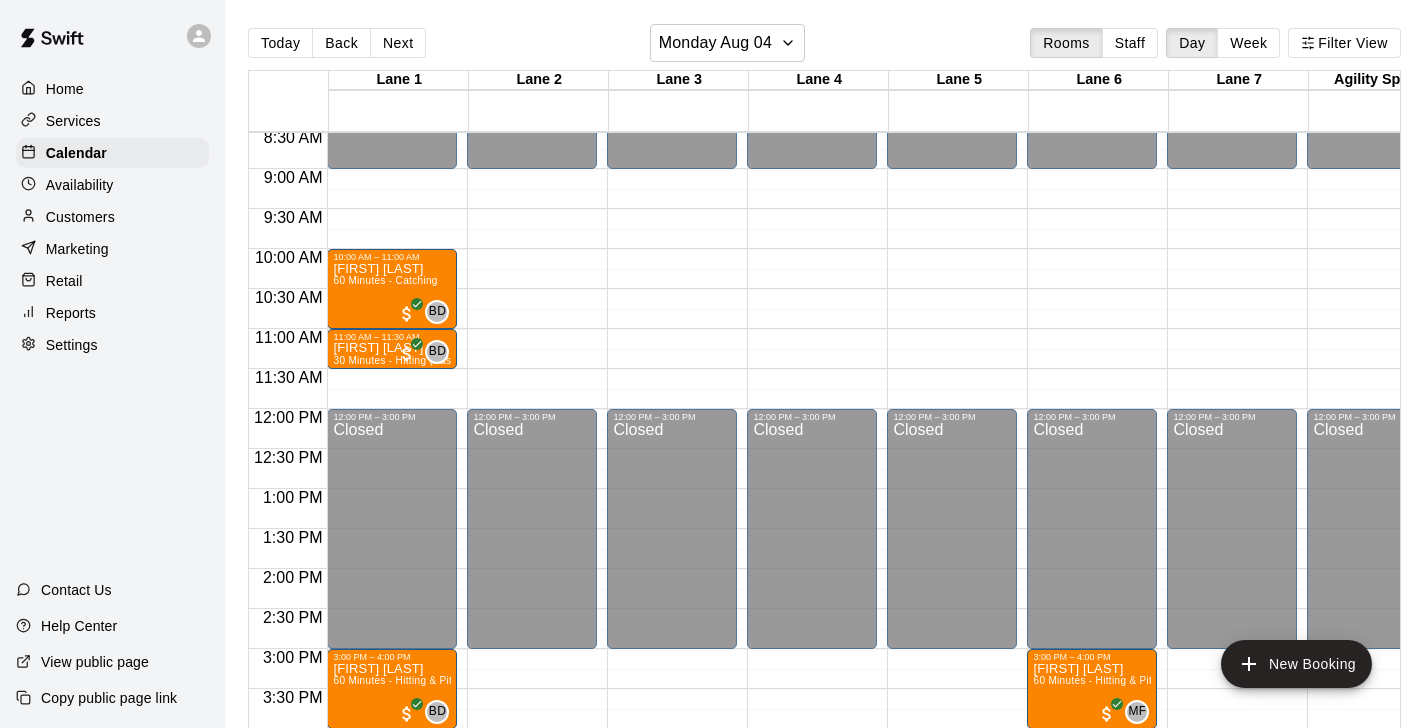 scroll, scrollTop: 1061, scrollLeft: 0, axis: vertical 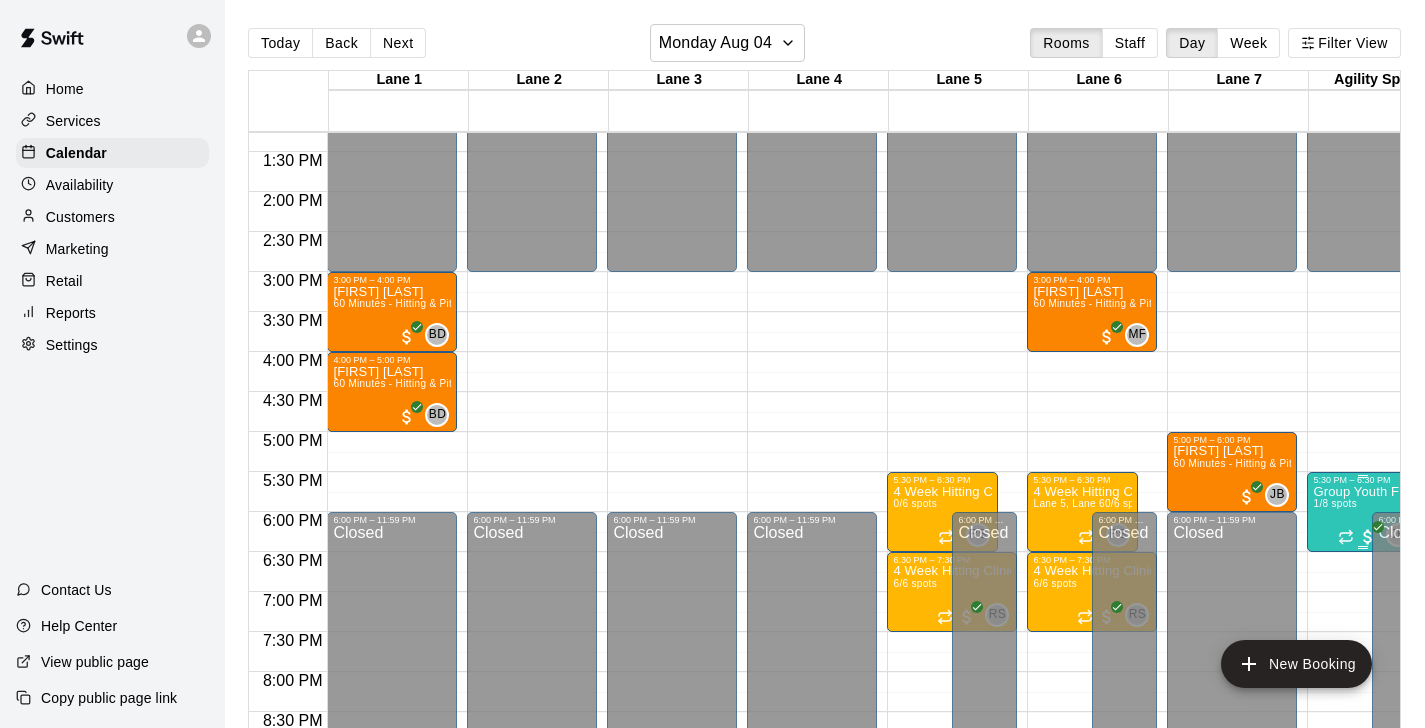 click on "Group Youth Fitness Class 1/8 spots" at bounding box center (1362, 849) 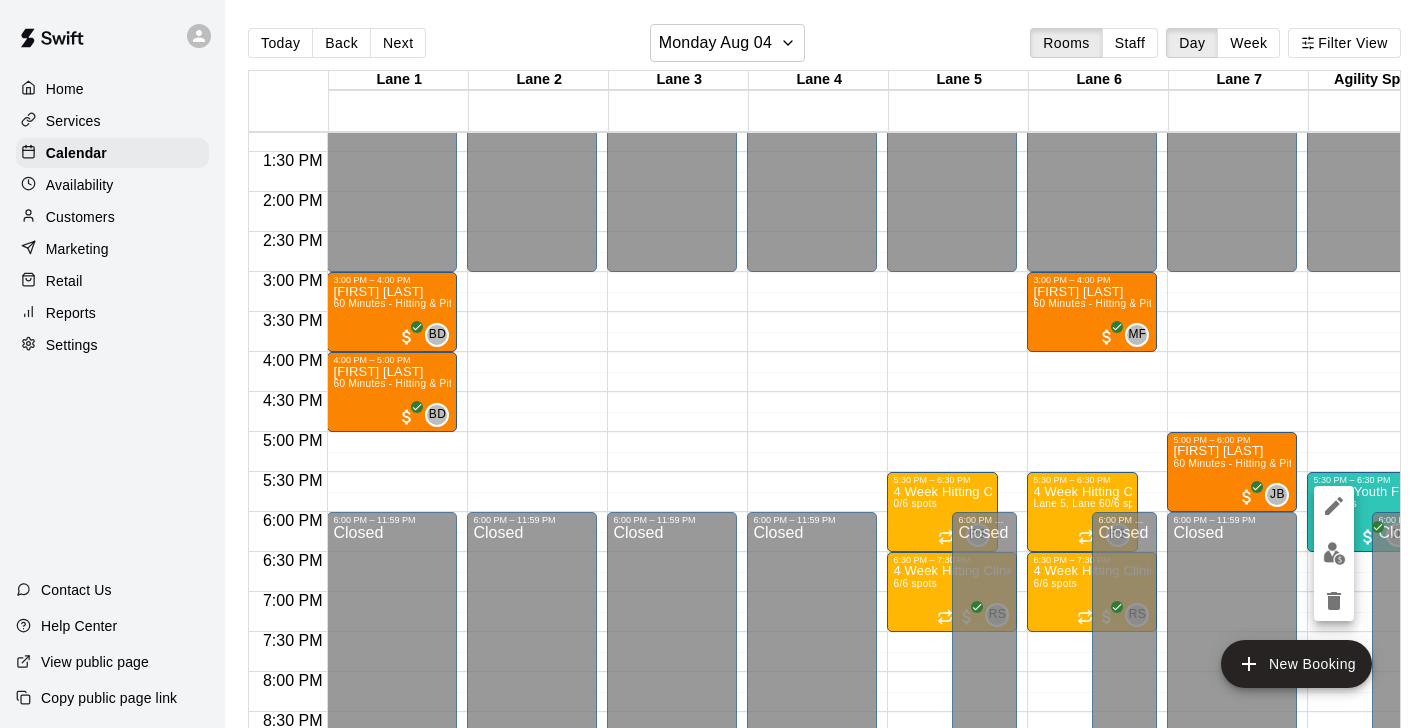 click at bounding box center (712, 364) 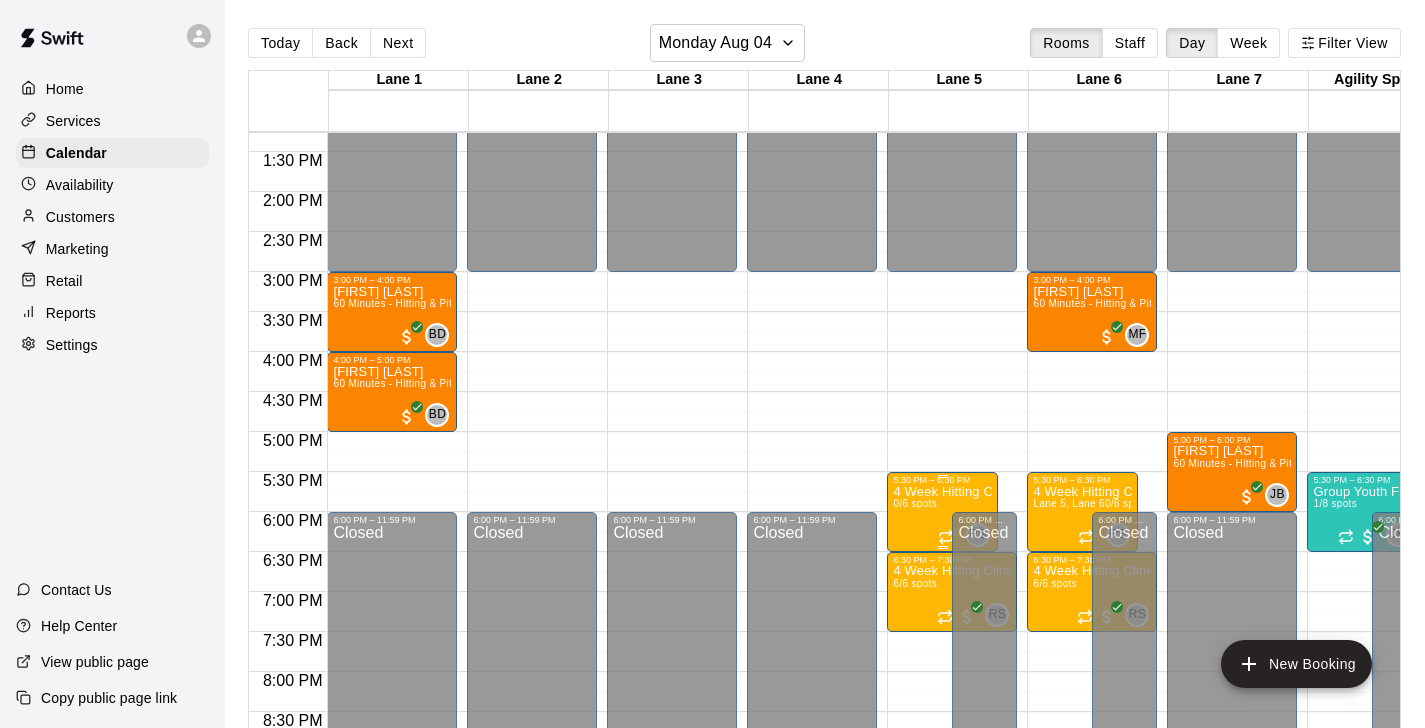 click on "4 Week Hitting Clinic w/ Coach [FIRST] 7-10 y/o 0/6 spots" at bounding box center (942, 849) 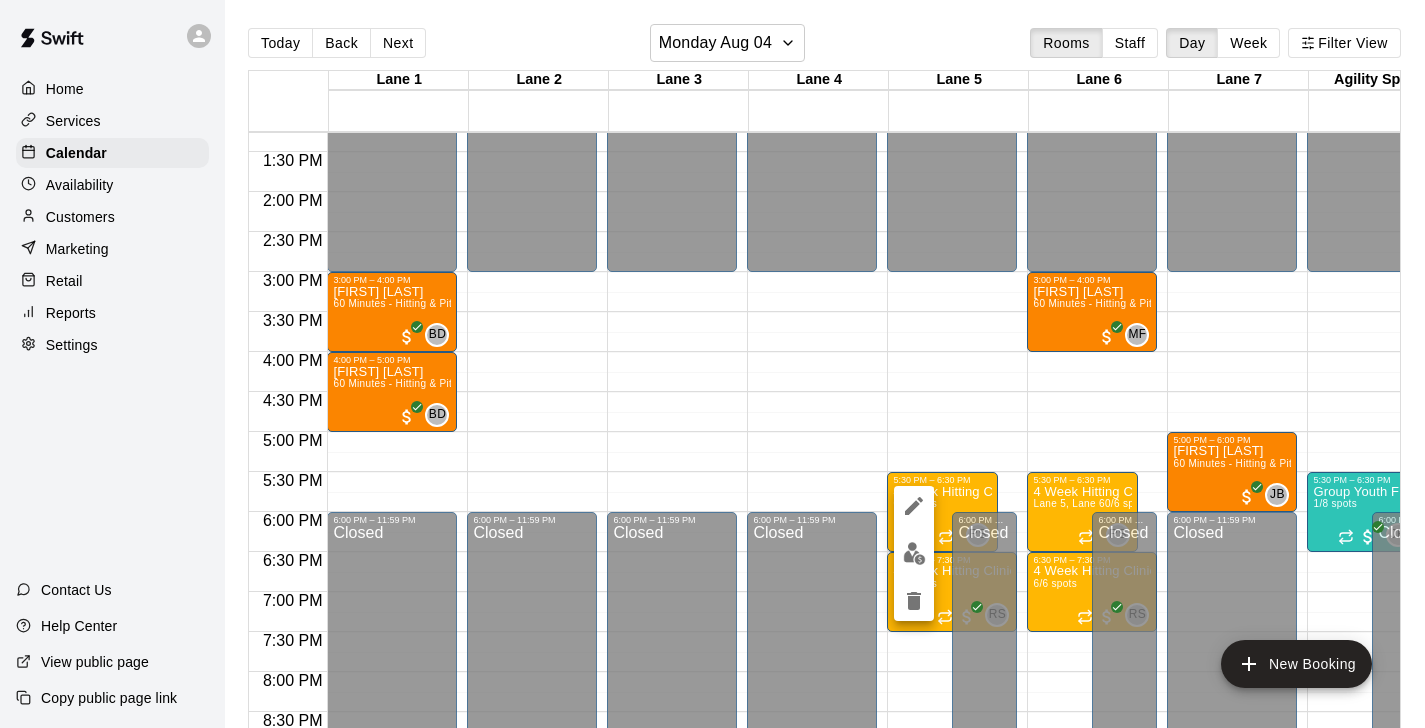 click at bounding box center (712, 364) 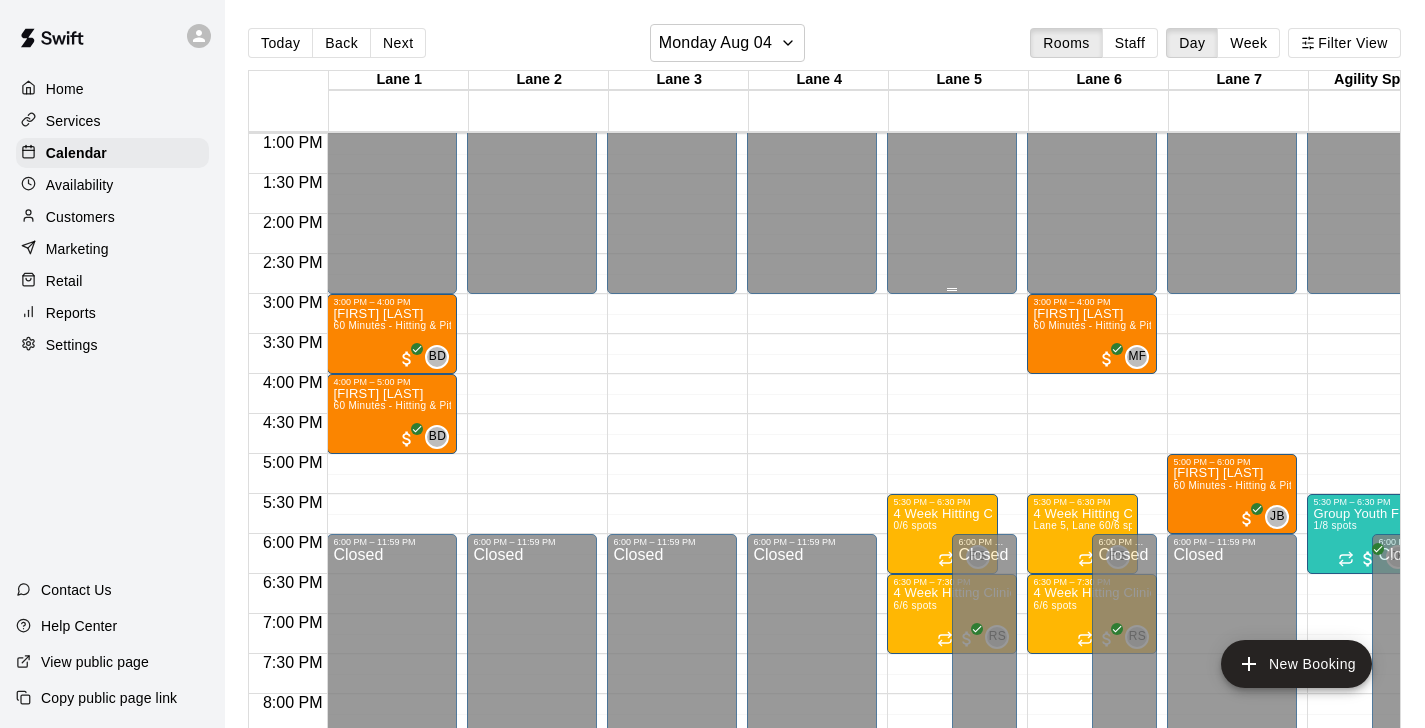 scroll, scrollTop: 1037, scrollLeft: 0, axis: vertical 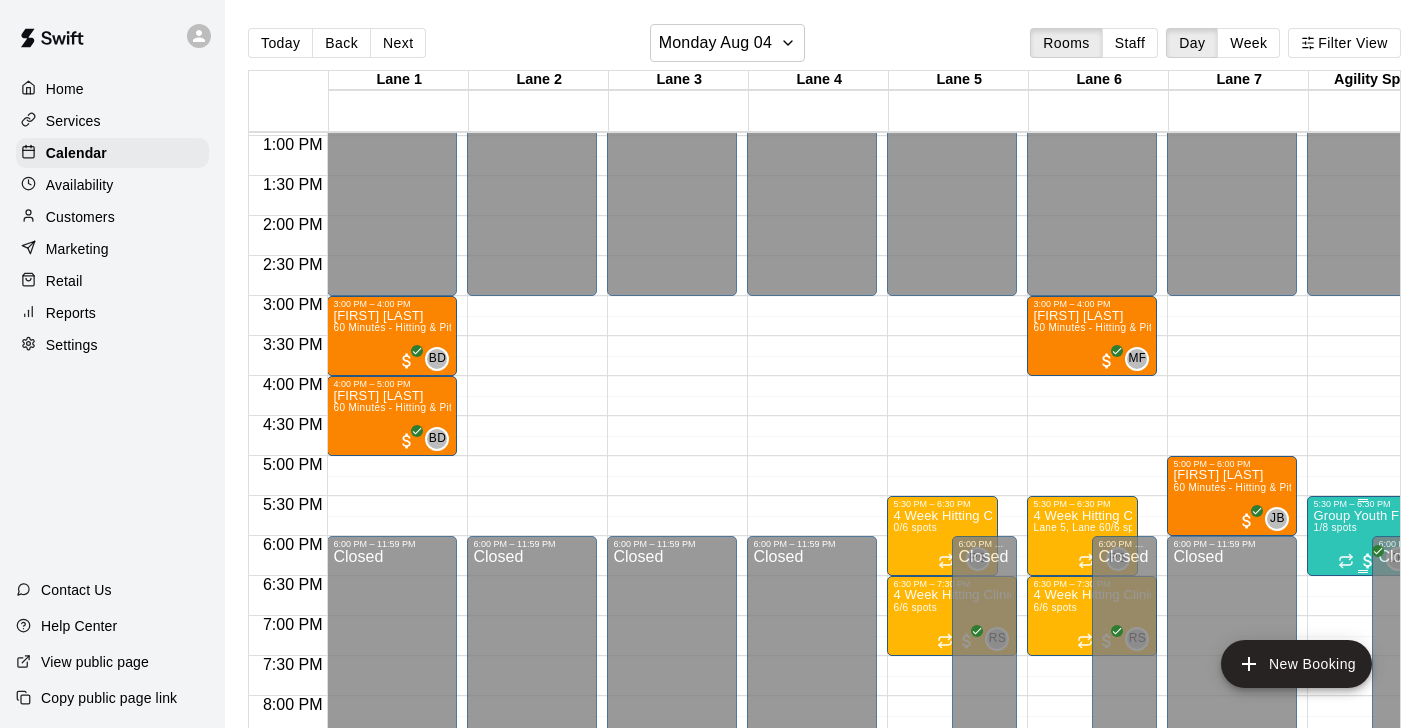 click on "Group Youth Fitness Class 1/8 spots" at bounding box center [1362, 873] 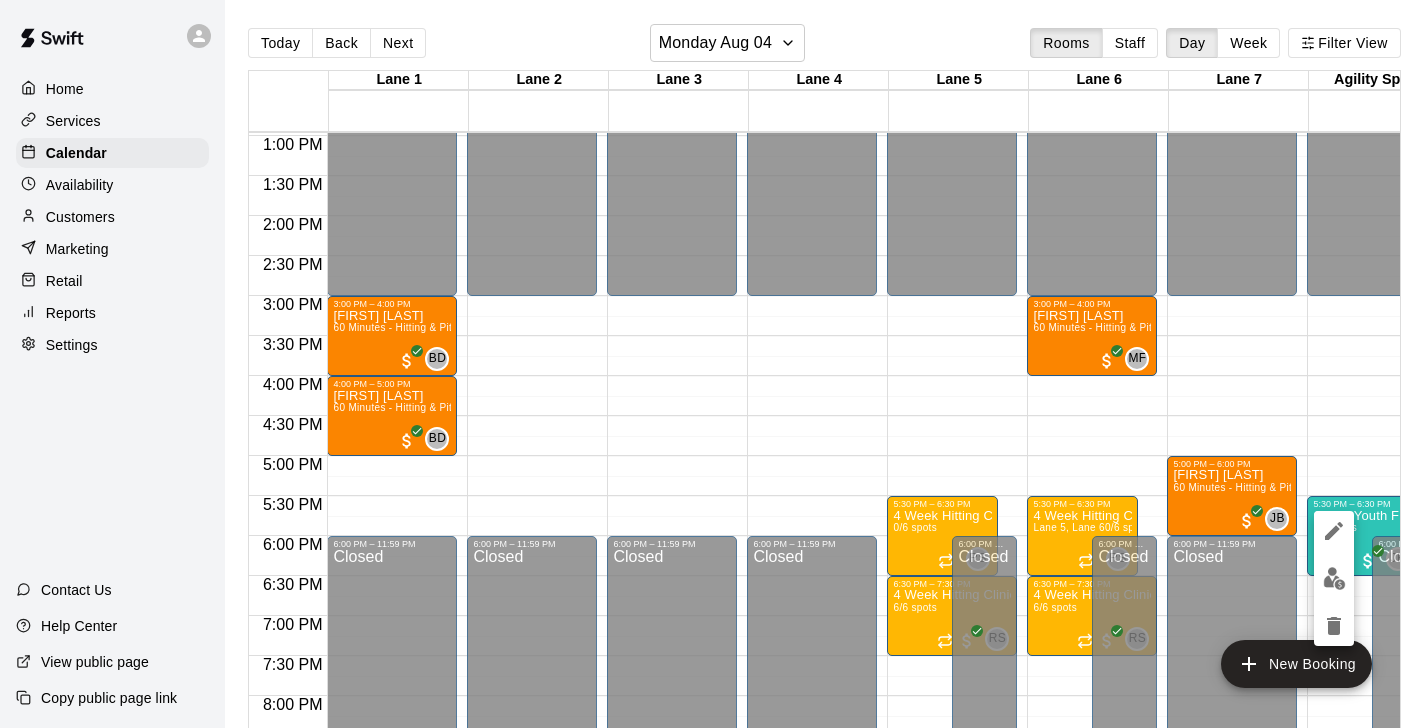 click at bounding box center [1334, 578] 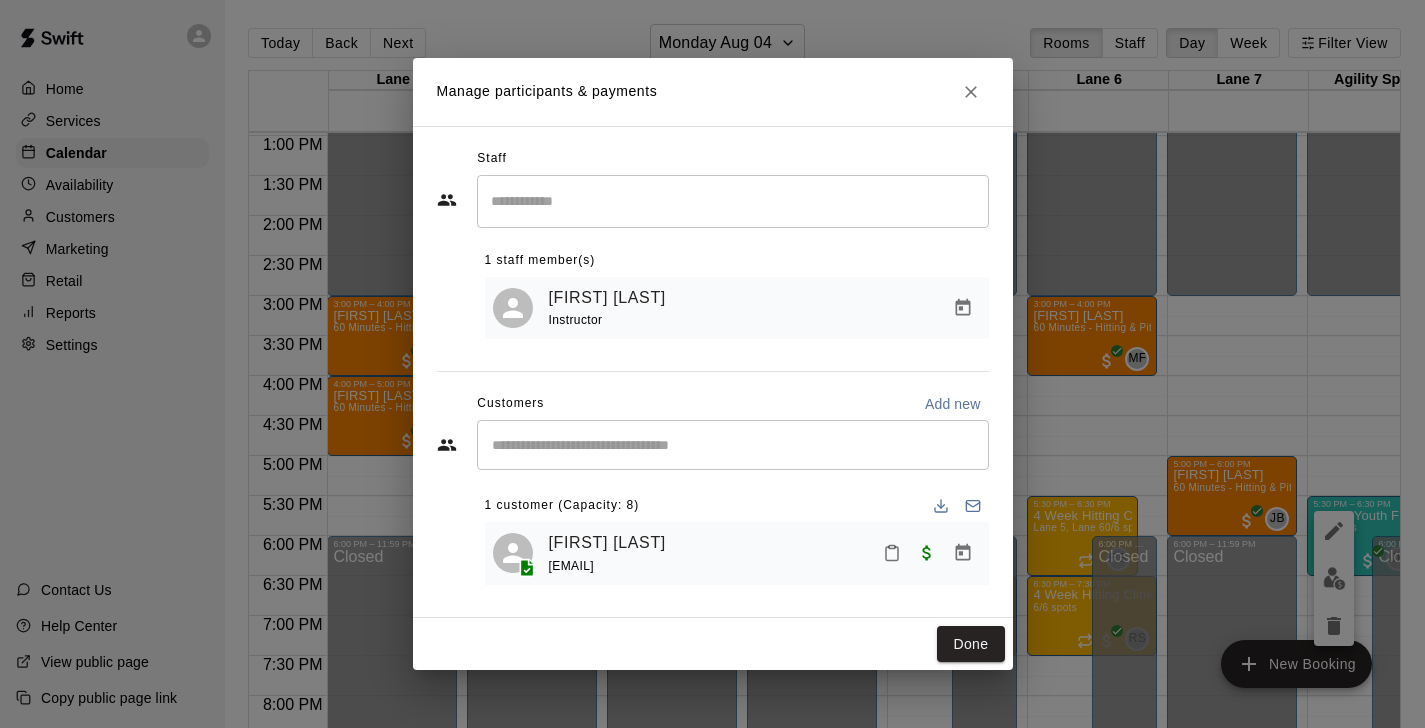 click at bounding box center [733, 445] 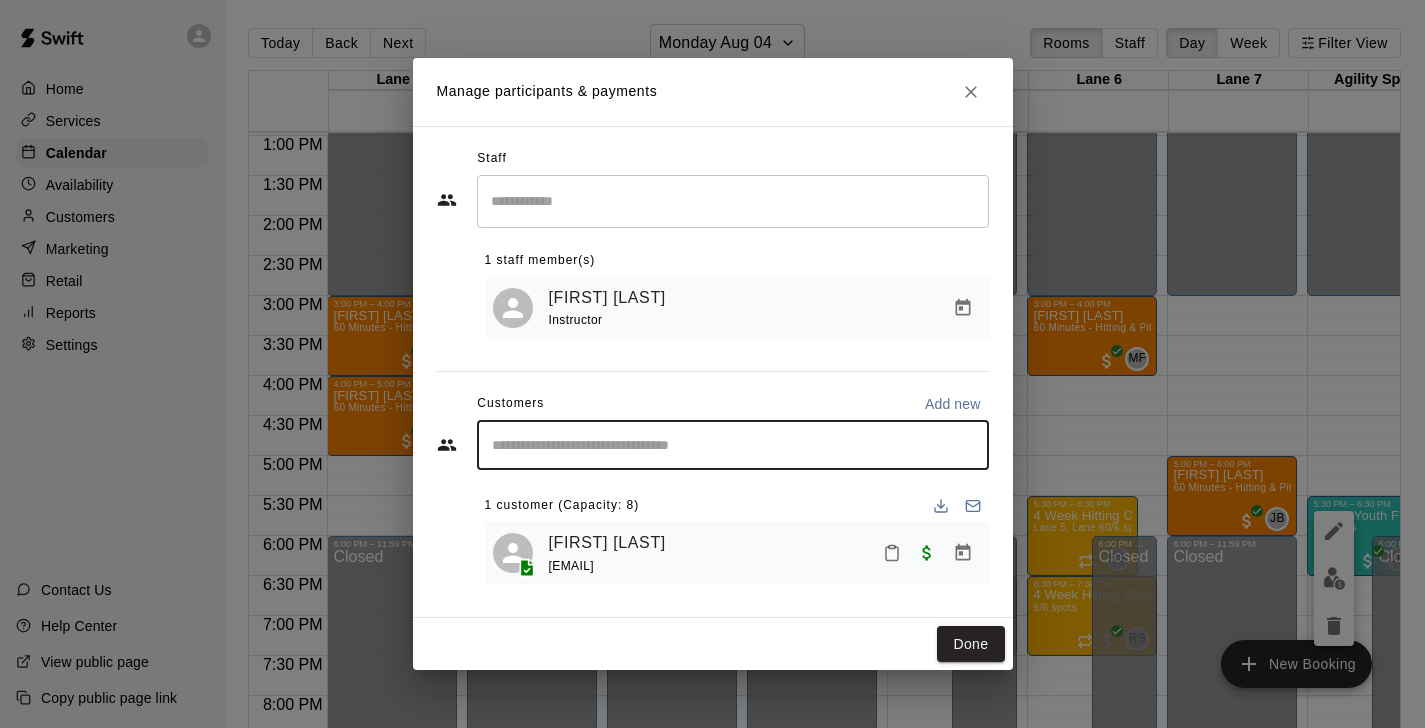 type on "*" 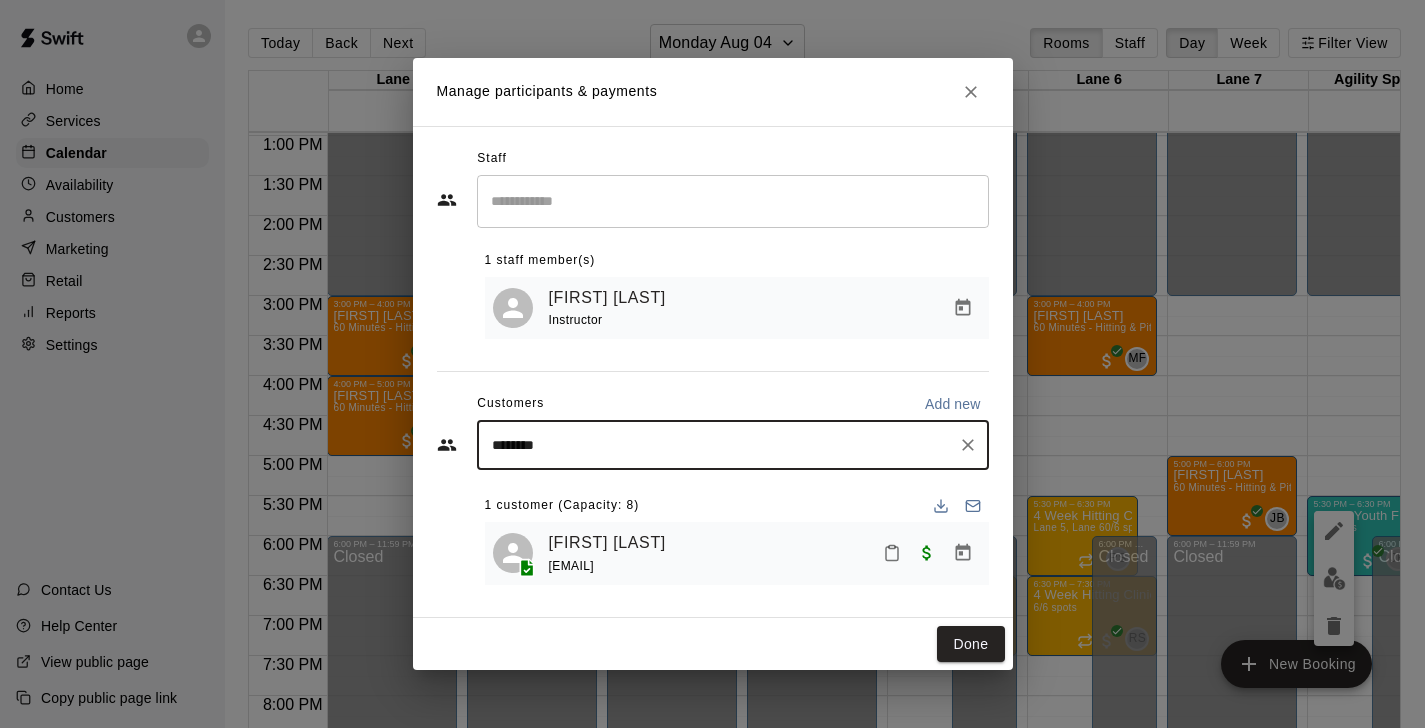 type on "*********" 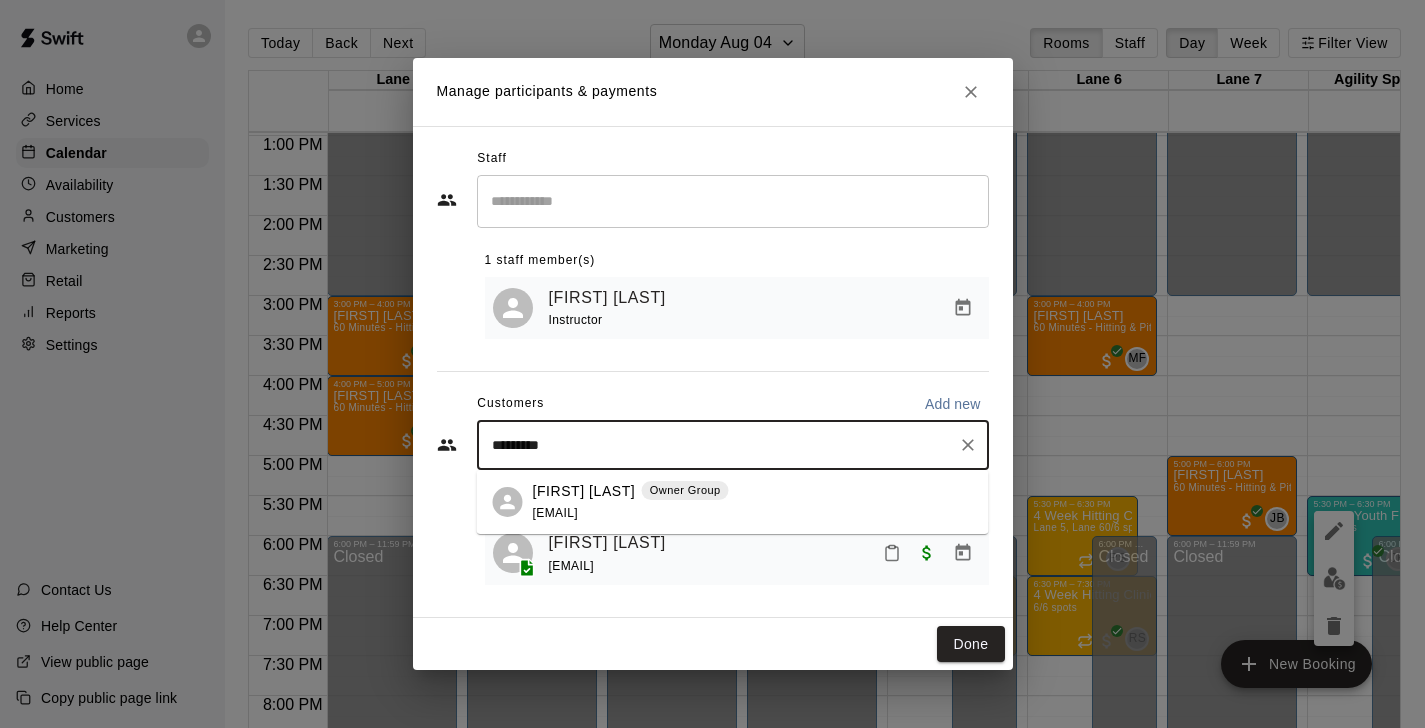 click on "Broderick Dahnert Owner Group bddahnert@gmail.com" at bounding box center [631, 502] 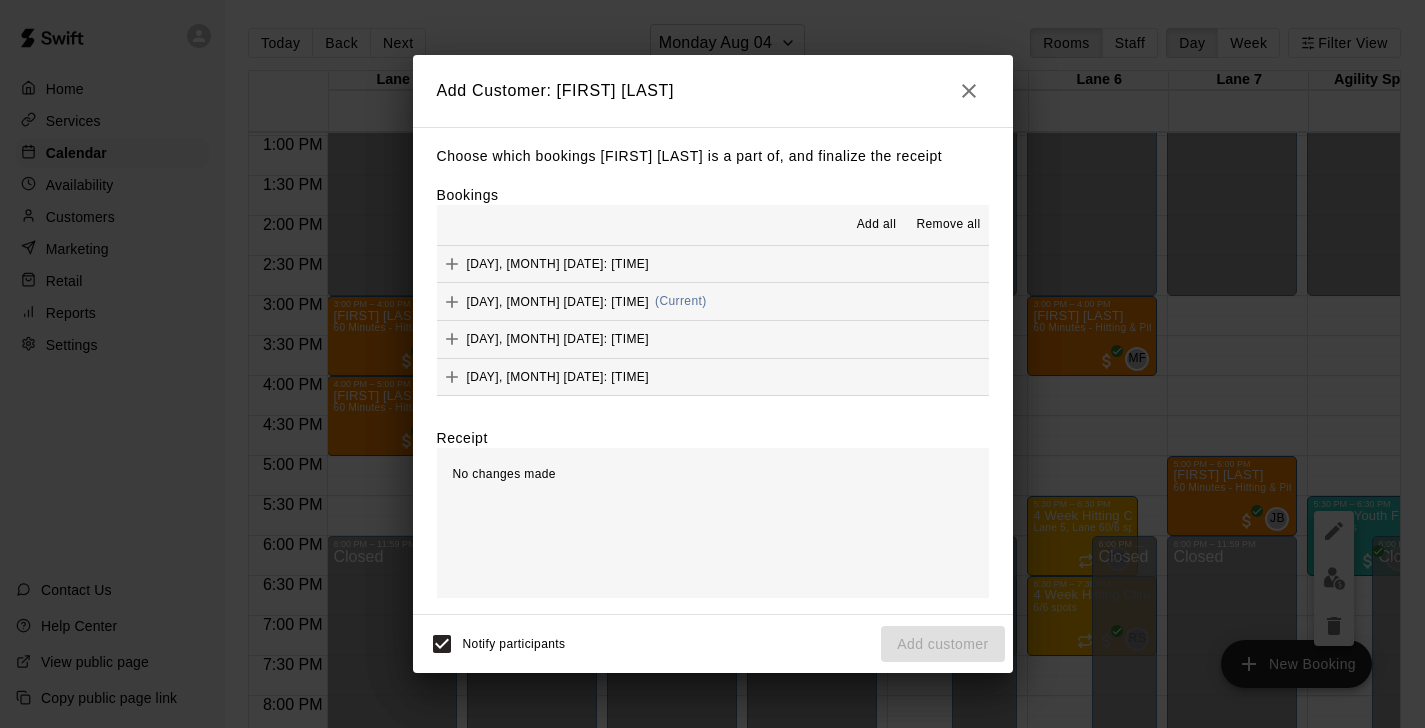 click 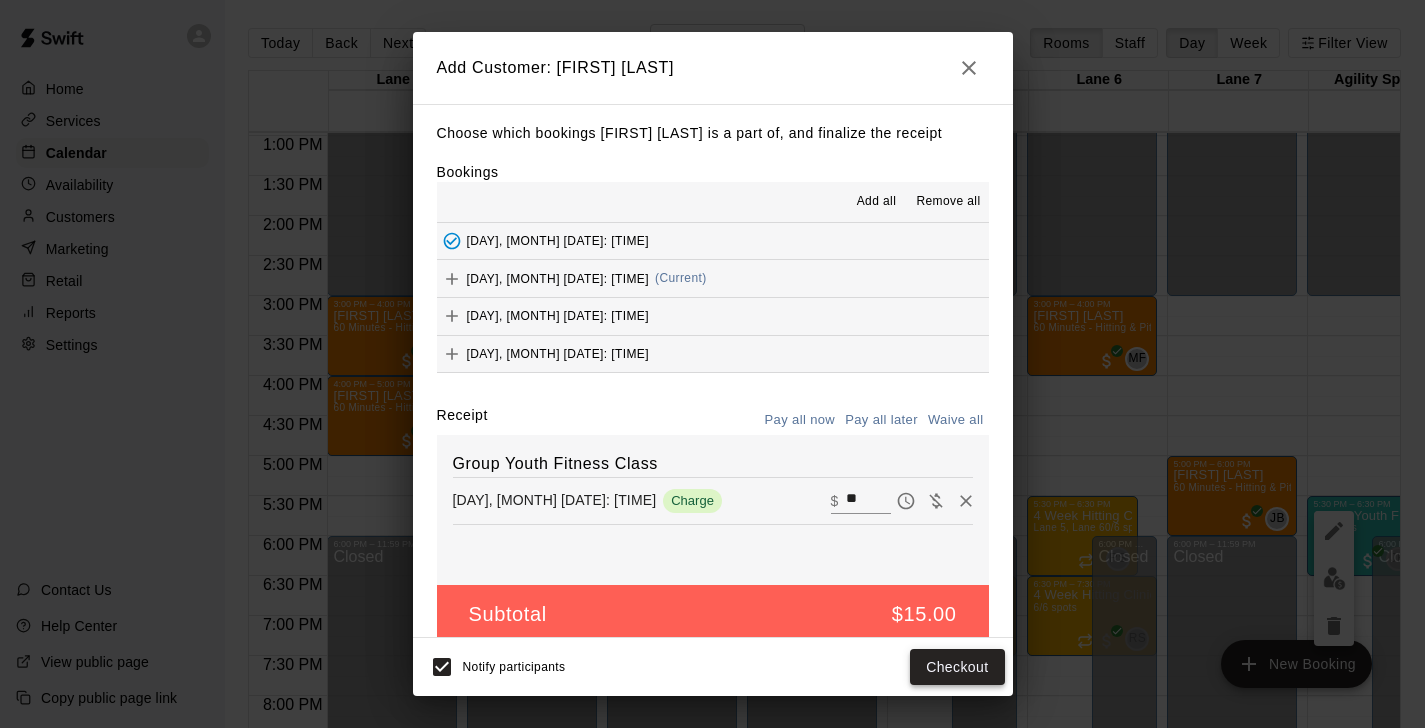 click on "Checkout" at bounding box center (957, 667) 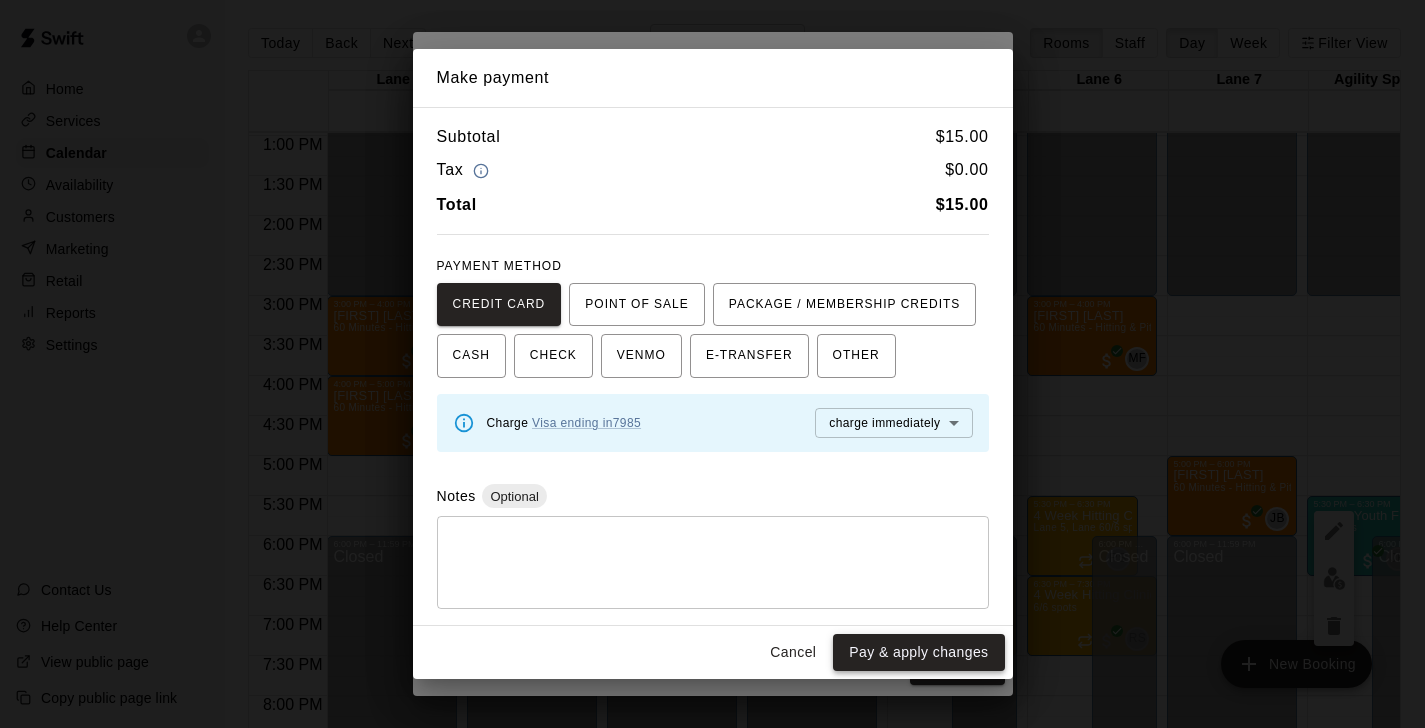click on "Pay & apply changes" at bounding box center [918, 652] 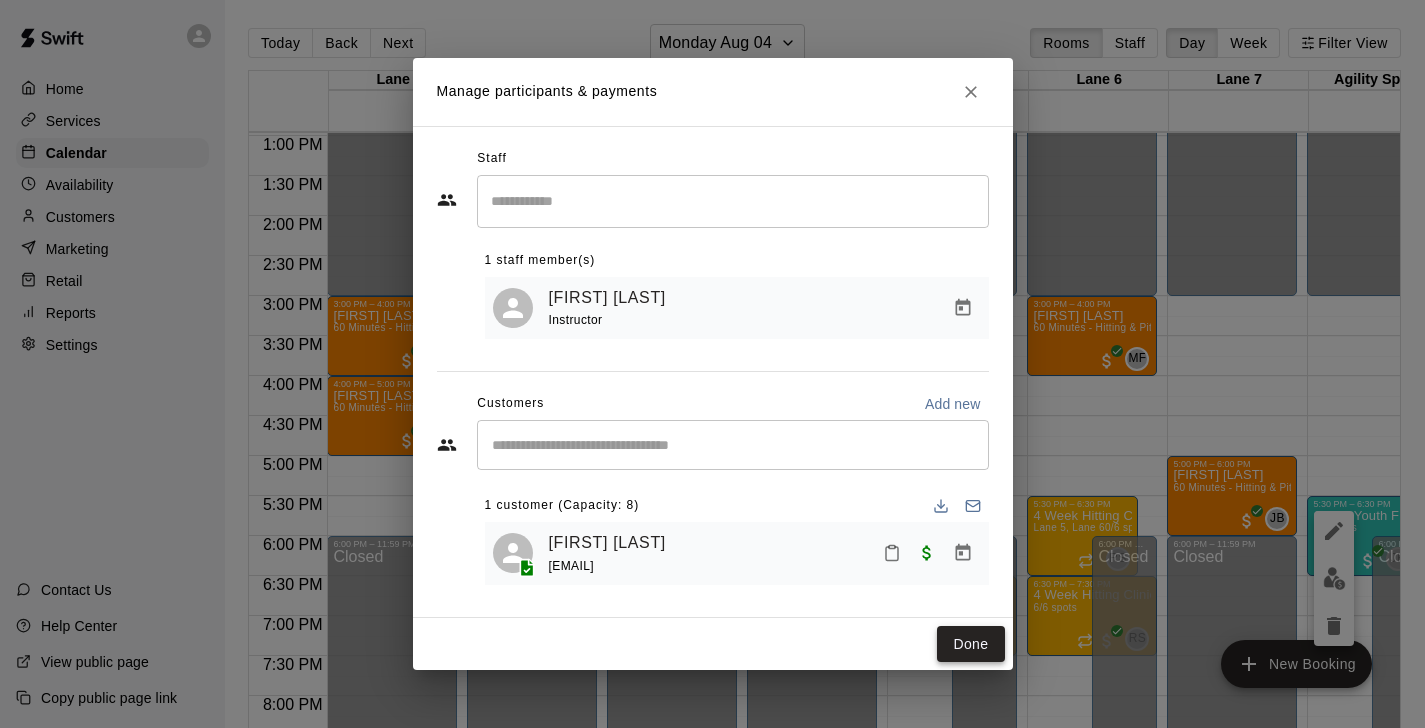 click on "Done" at bounding box center [970, 644] 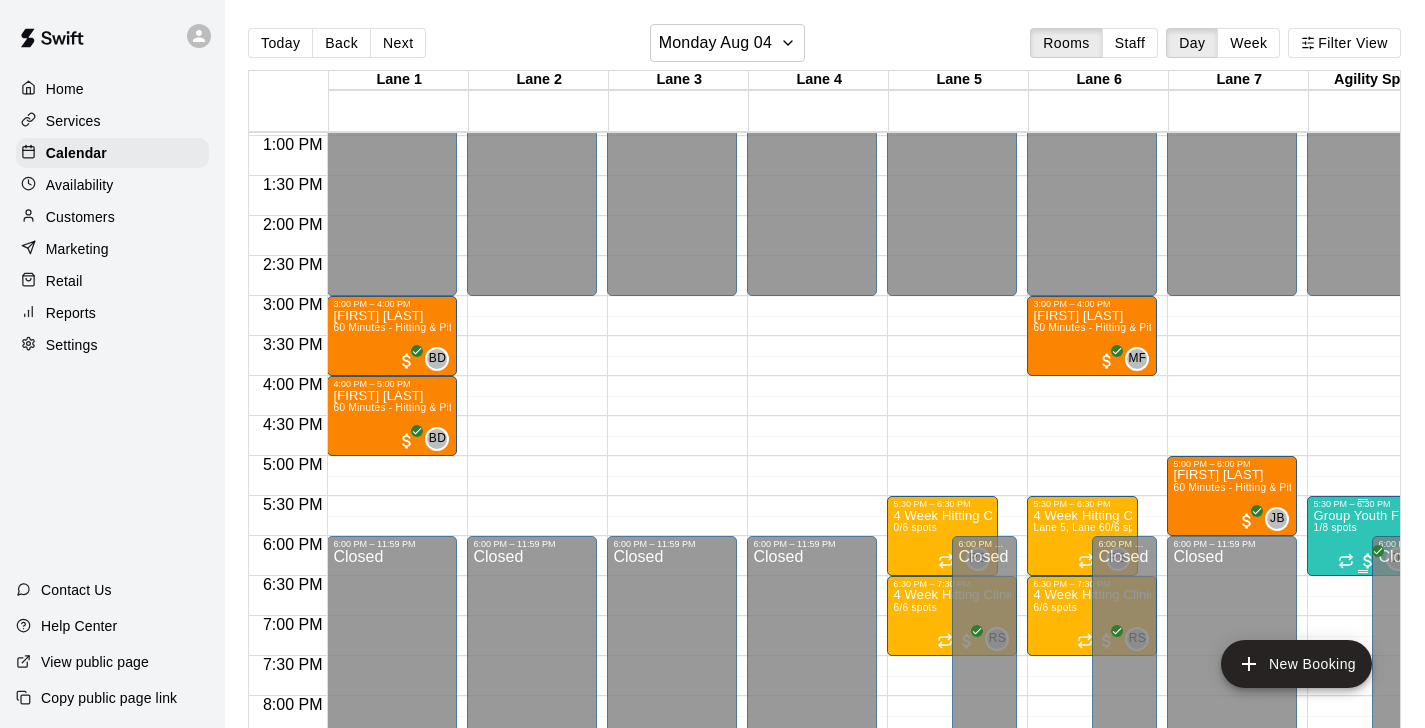 click on "[TIME] – [TIME] Group Youth Fitness Class 1/8 spots [FIRST] [LAST] 0" at bounding box center [1362, 536] 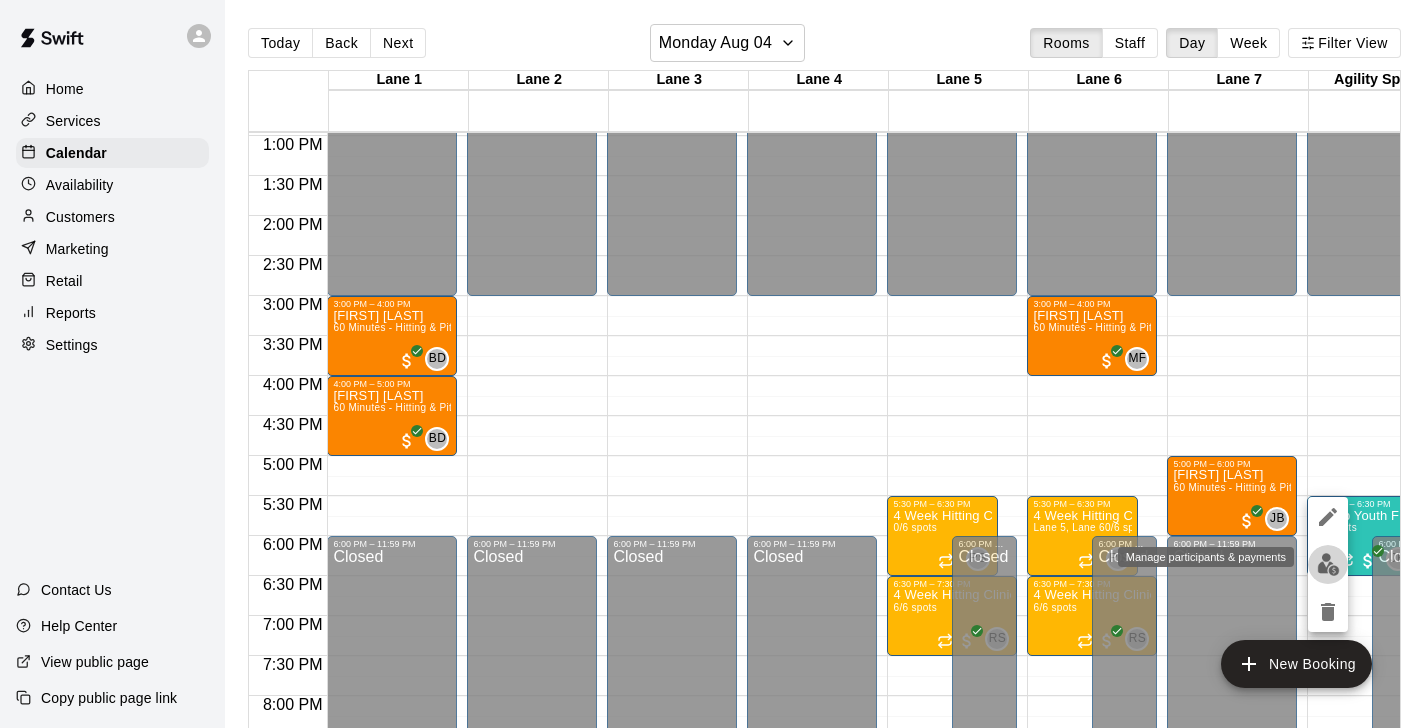 click at bounding box center [1328, 564] 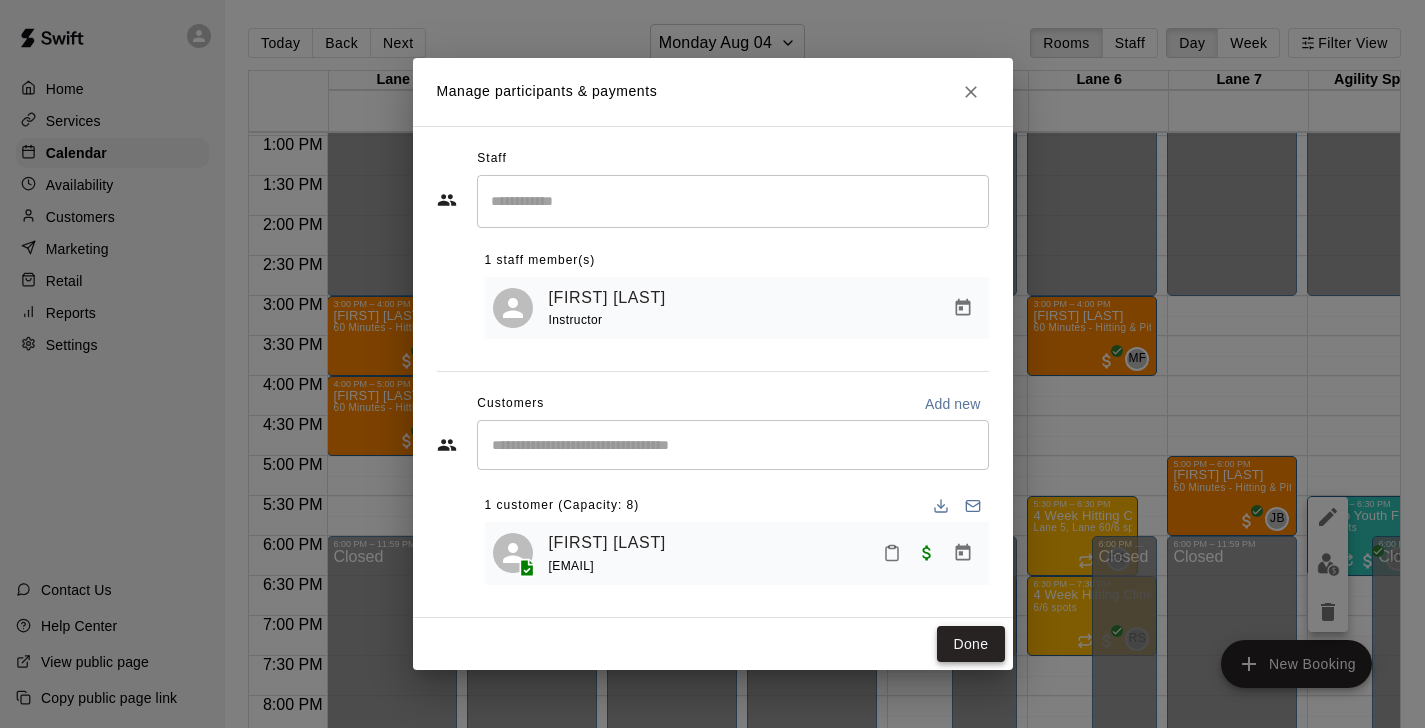 click on "Done" at bounding box center [970, 644] 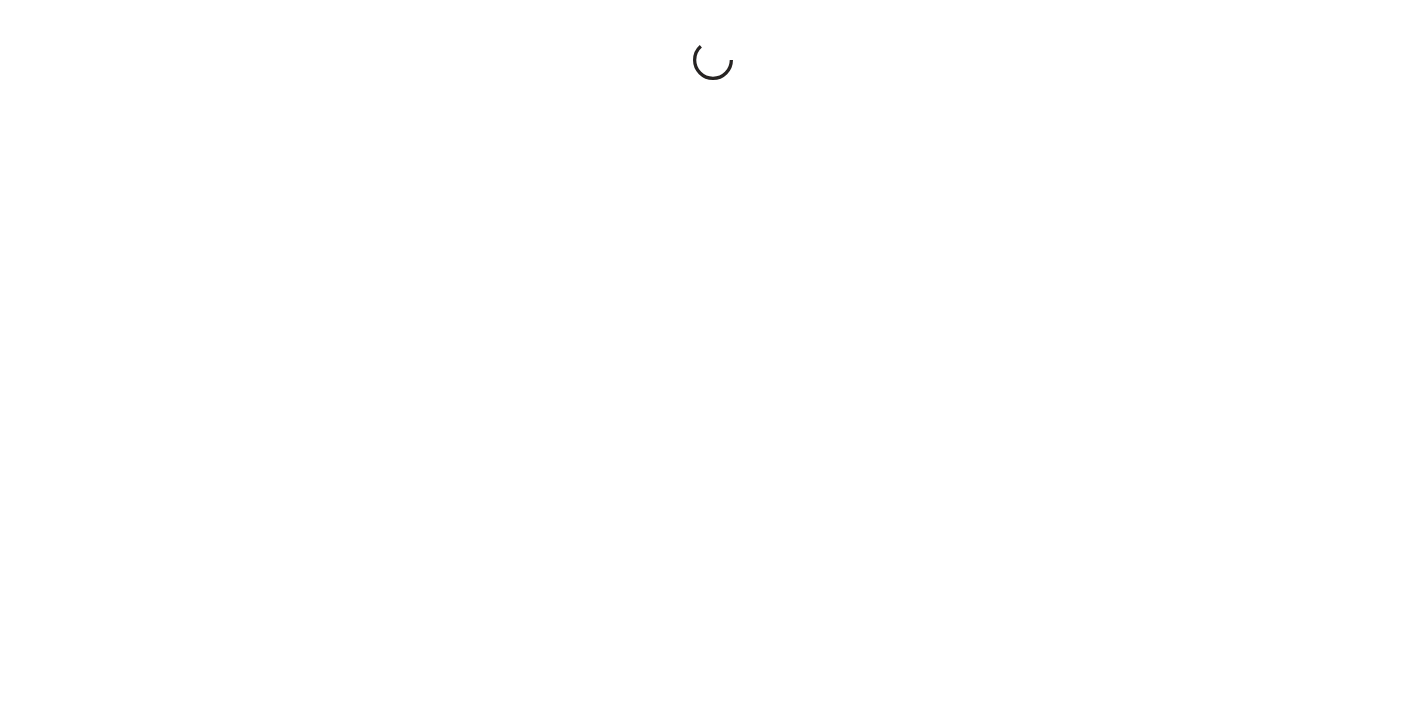 scroll, scrollTop: 0, scrollLeft: 0, axis: both 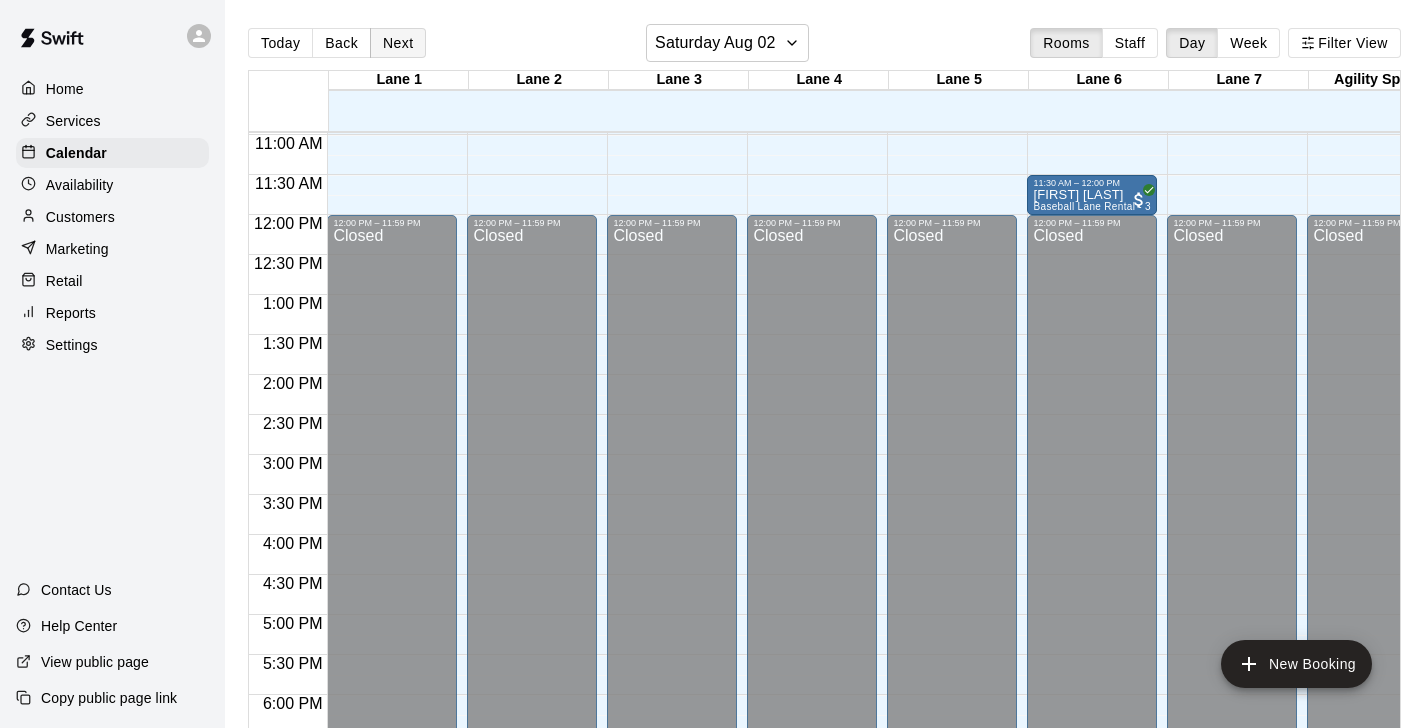 click on "Next" at bounding box center [398, 43] 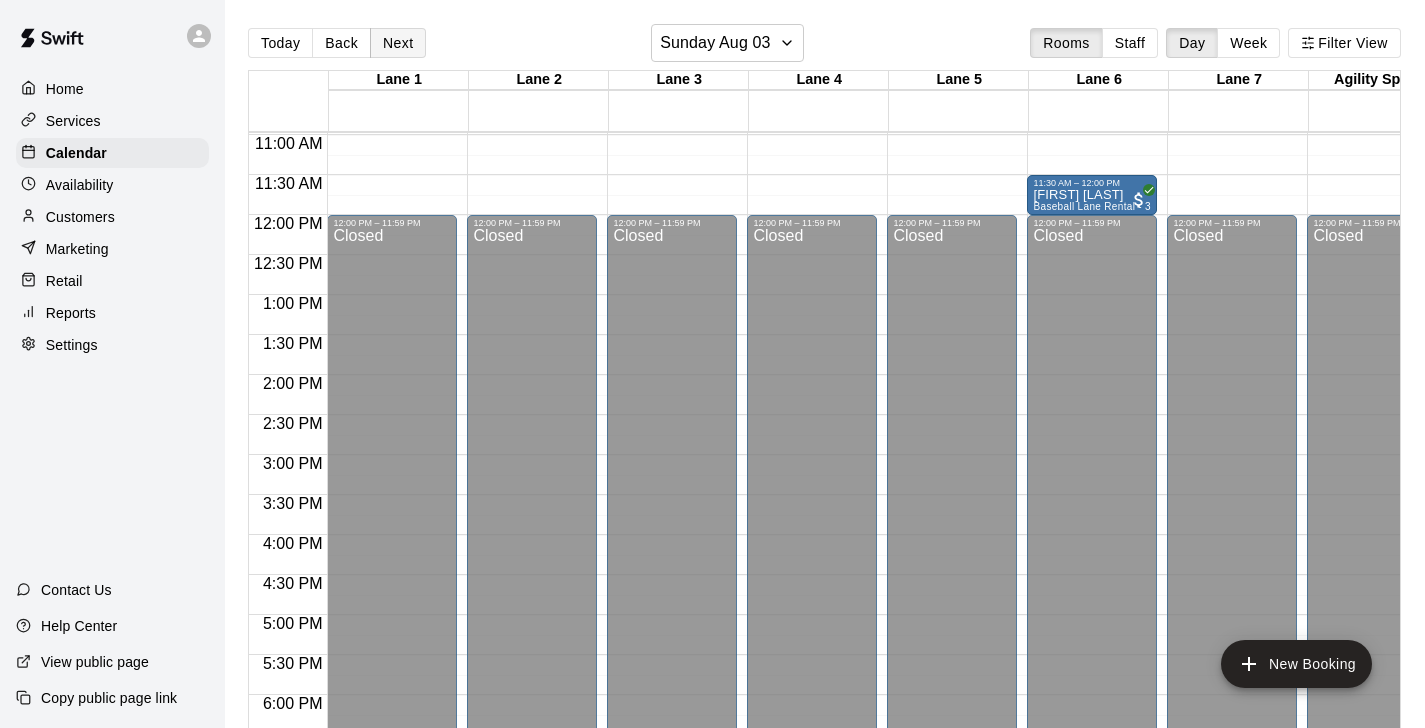 click on "Next" at bounding box center [398, 43] 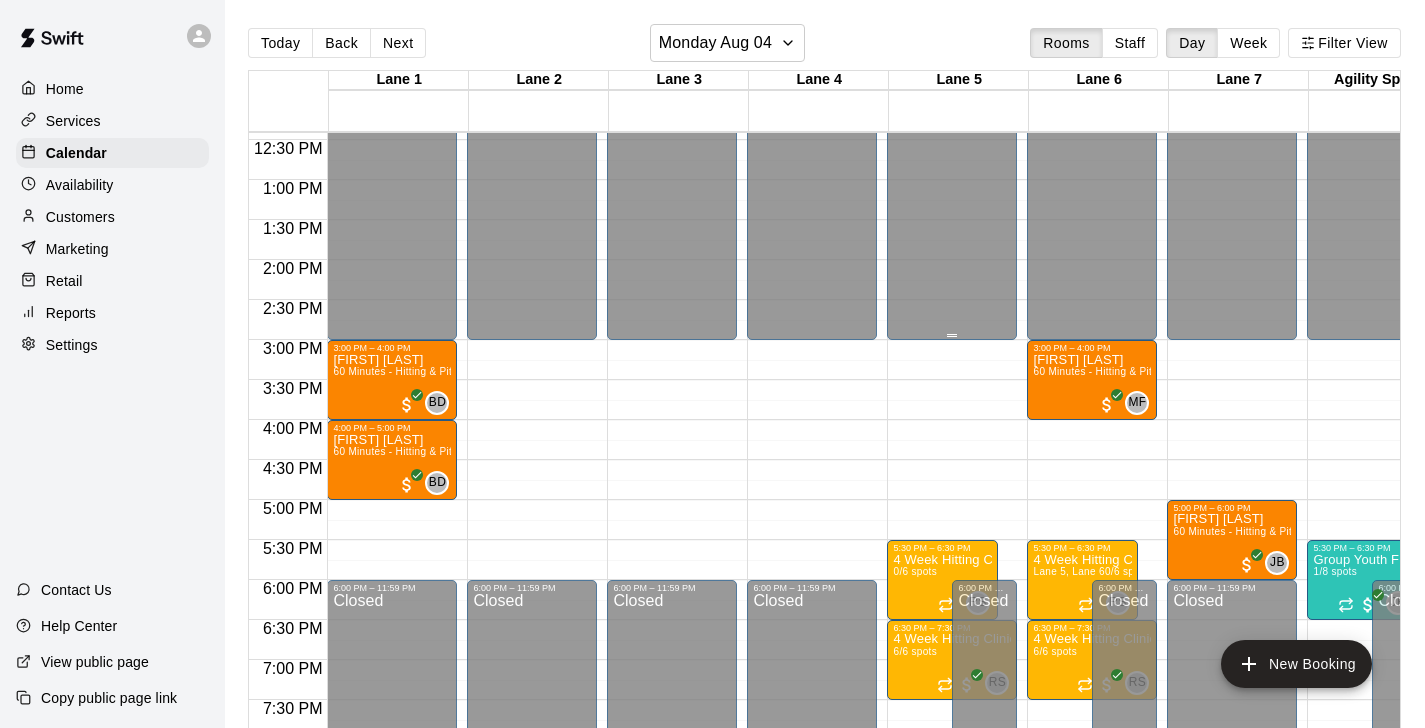 scroll, scrollTop: 1008, scrollLeft: 0, axis: vertical 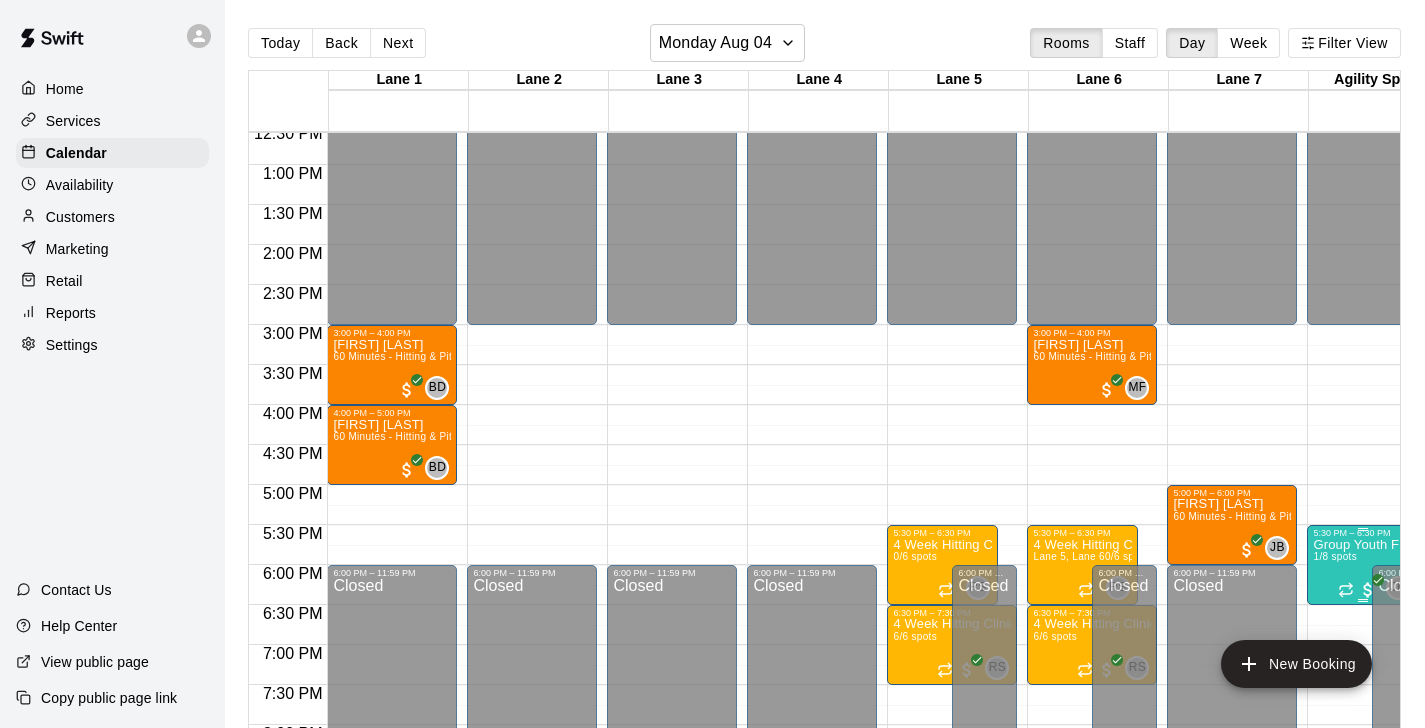 click on "[TIME] – [TIME] Group Youth Fitness Class 1/8 spots [FIRST] [LAST] 0" at bounding box center (1362, 565) 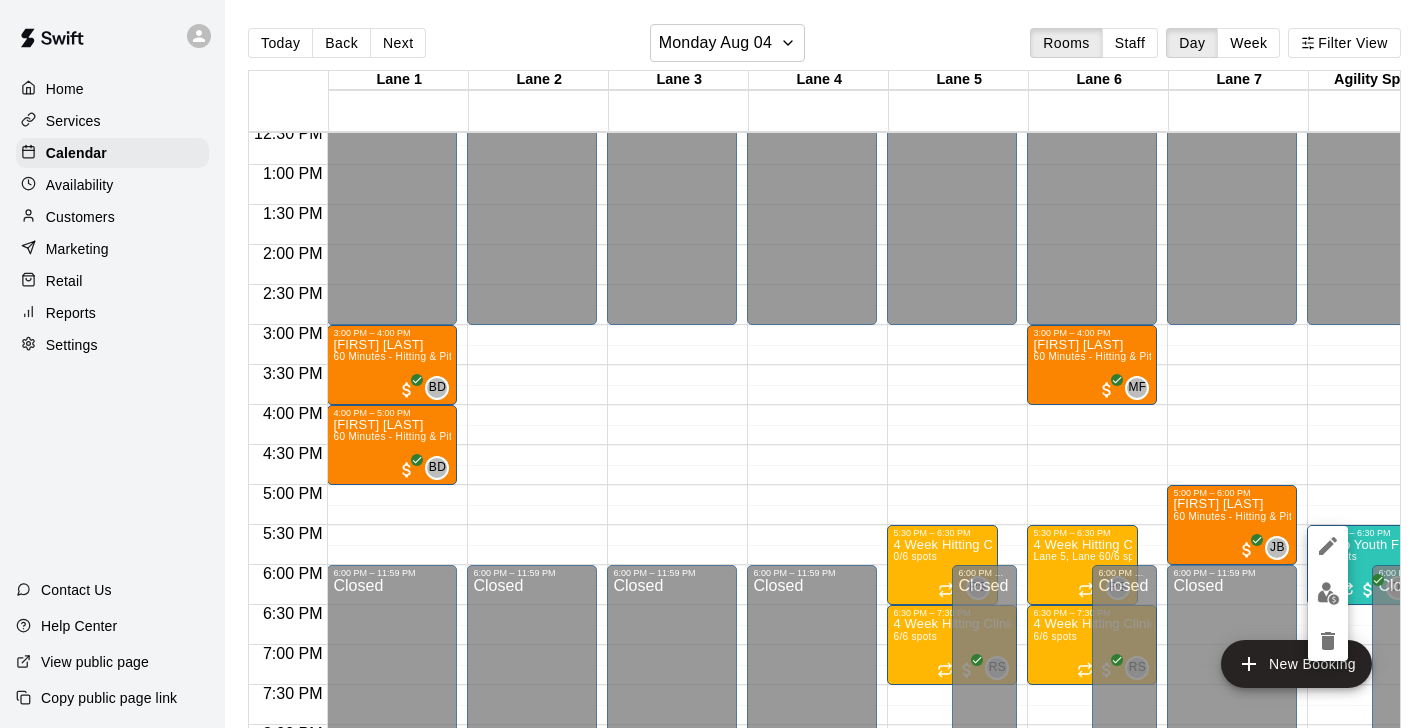 click at bounding box center [712, 364] 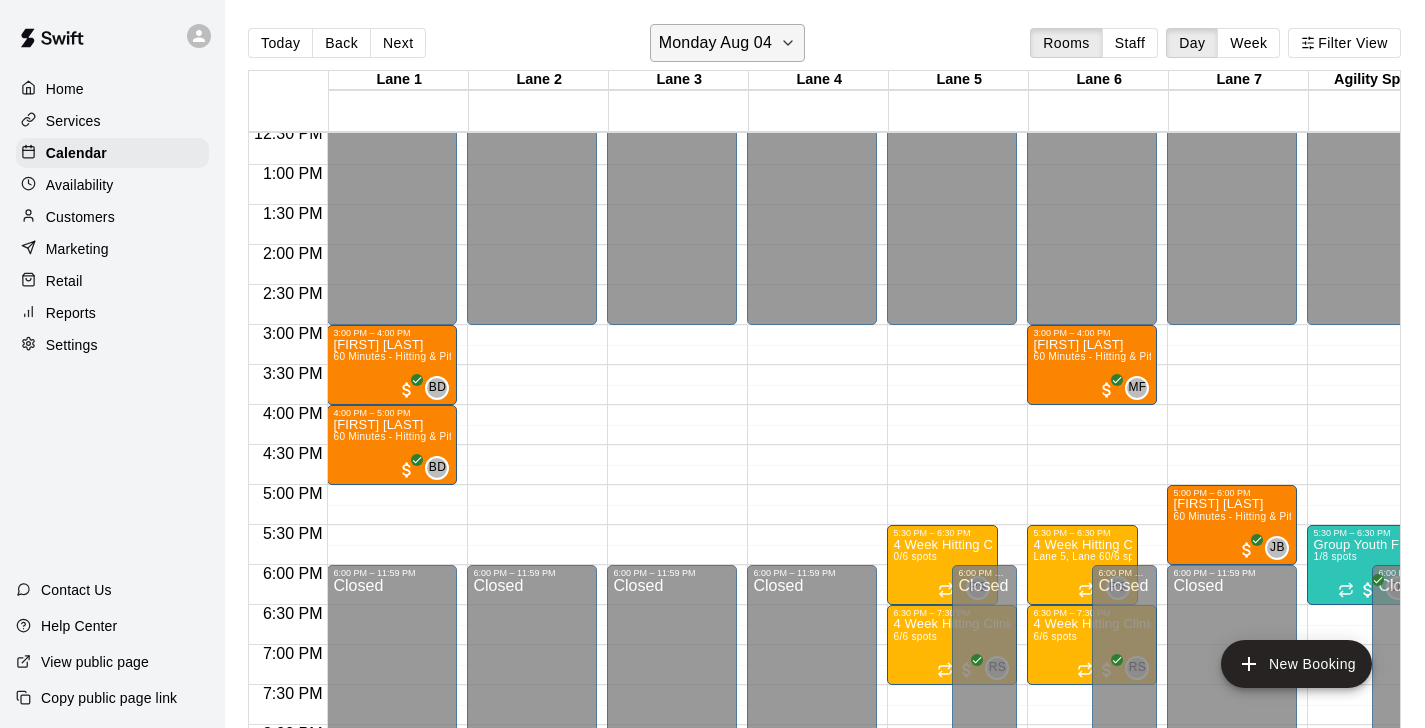 click on "Monday Aug 04" at bounding box center (715, 43) 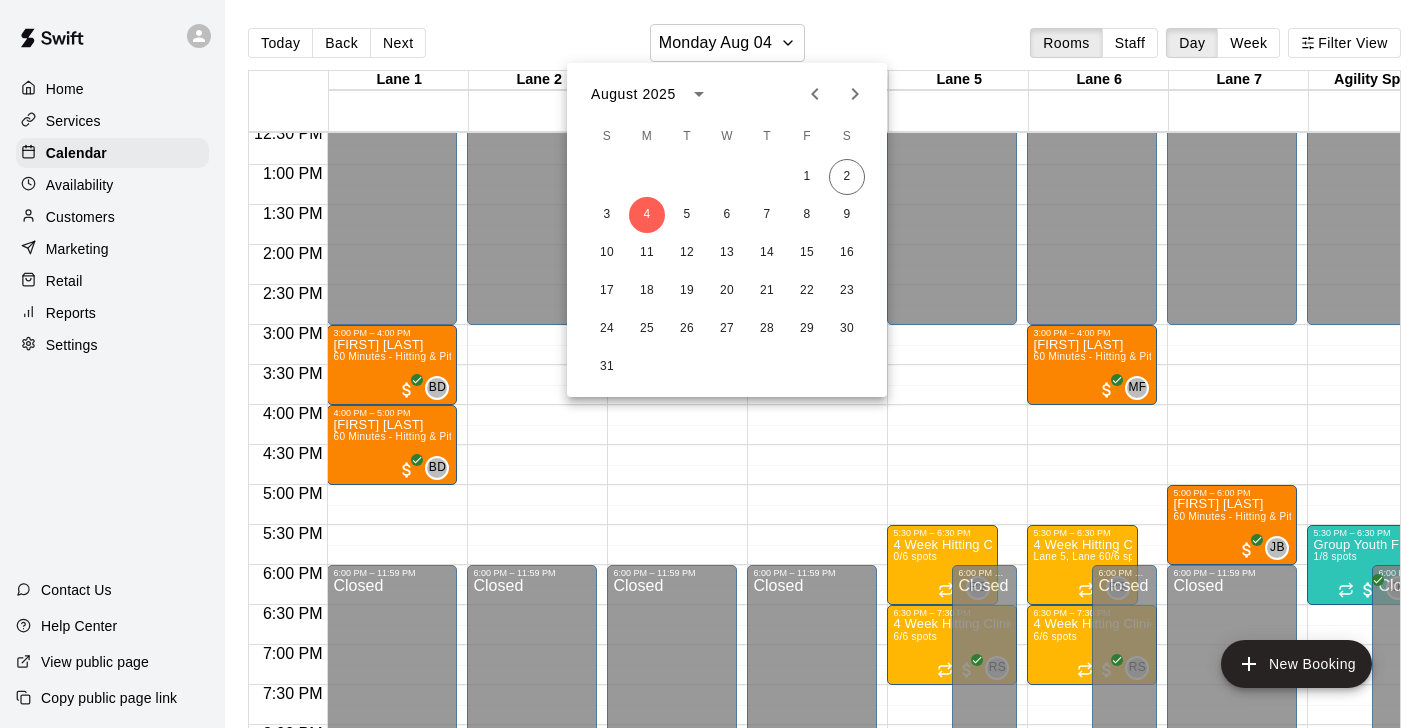 click 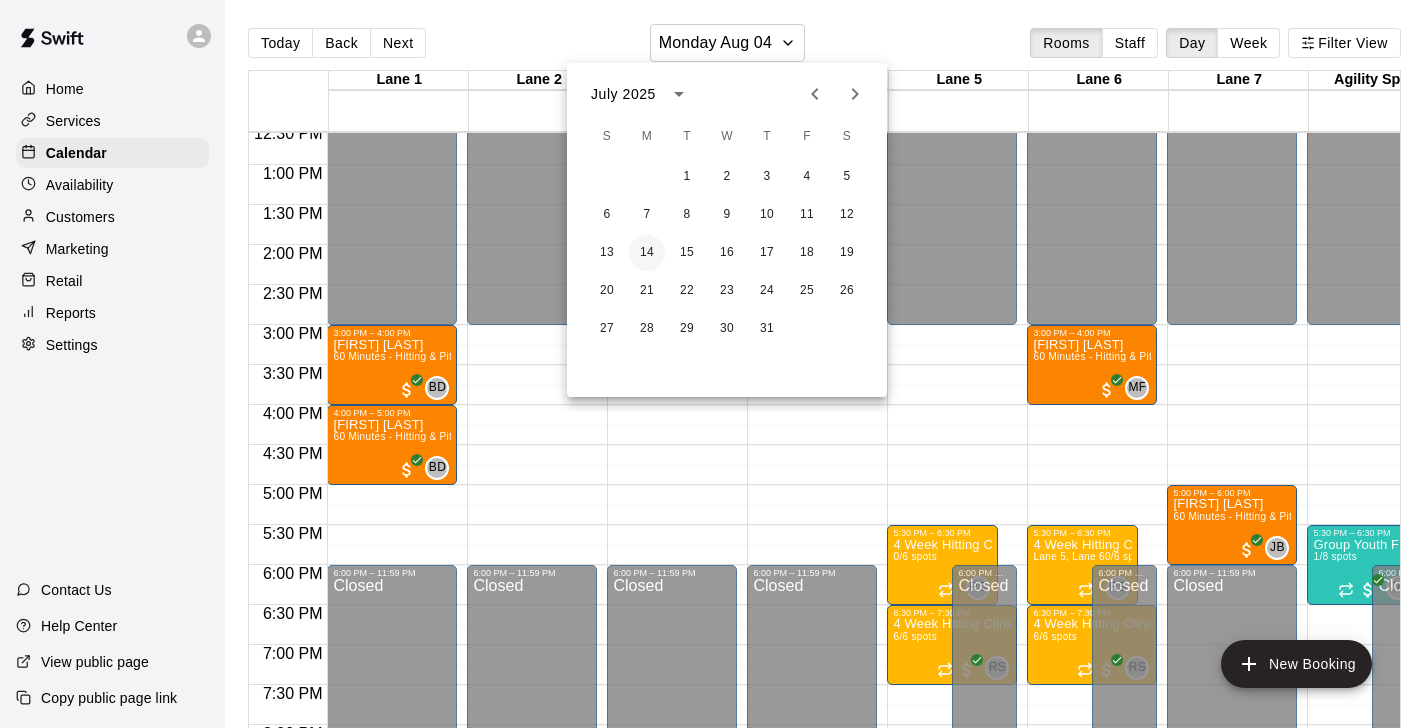 click on "14" at bounding box center [647, 253] 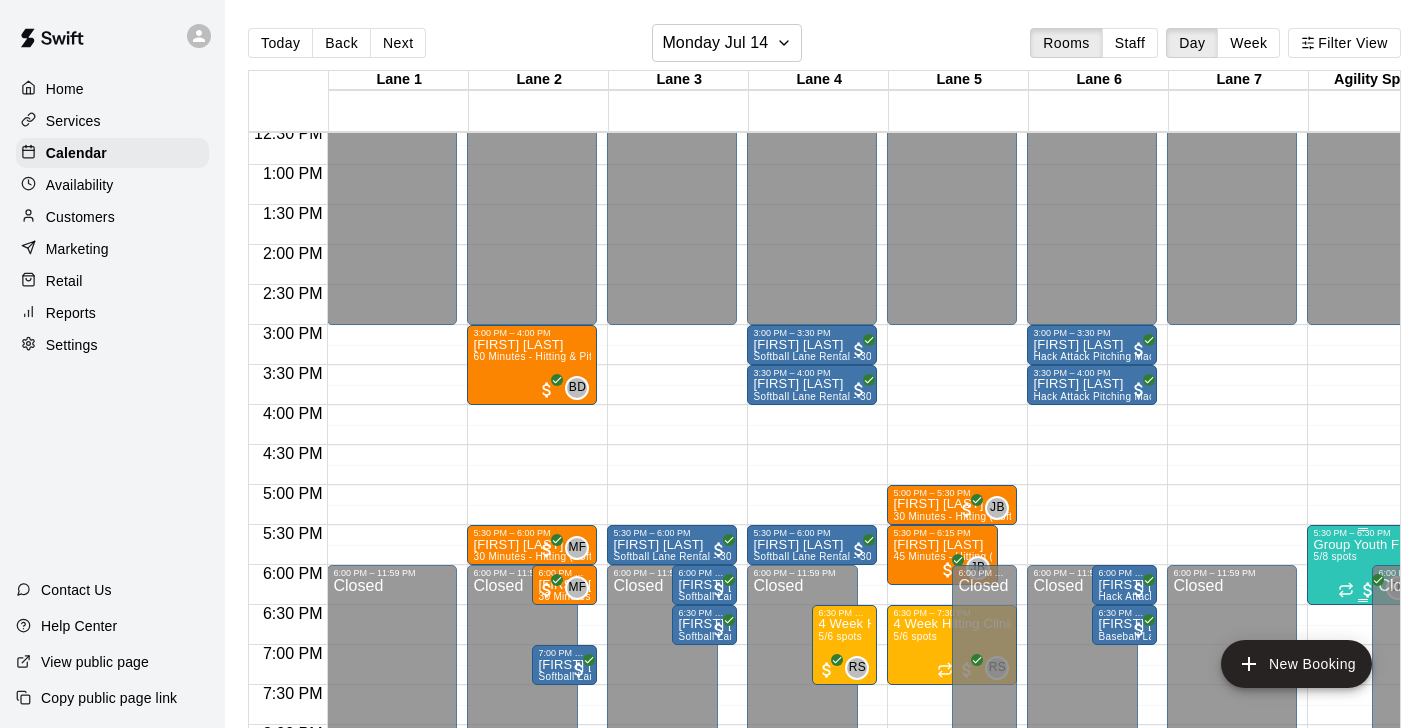 click on "Group Youth Fitness Class 5/8 spots" at bounding box center (1362, 902) 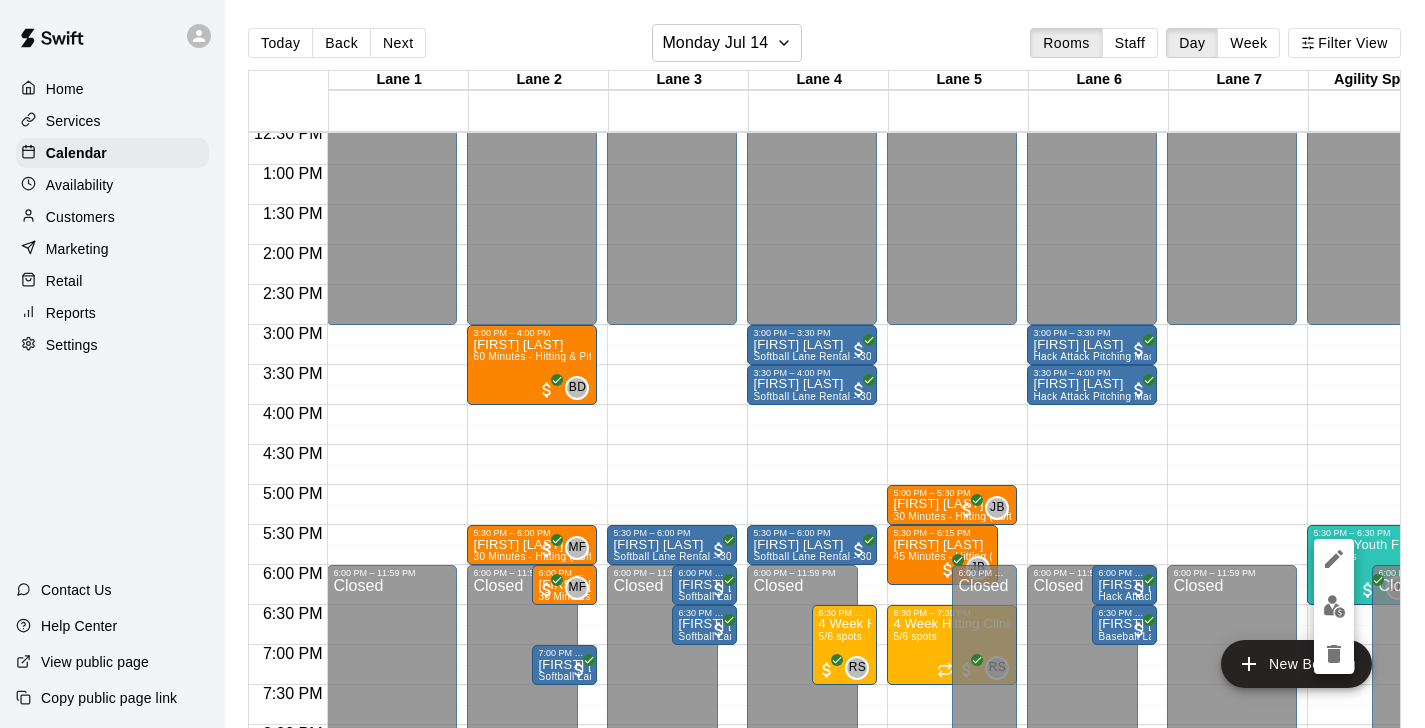click at bounding box center (1334, 606) 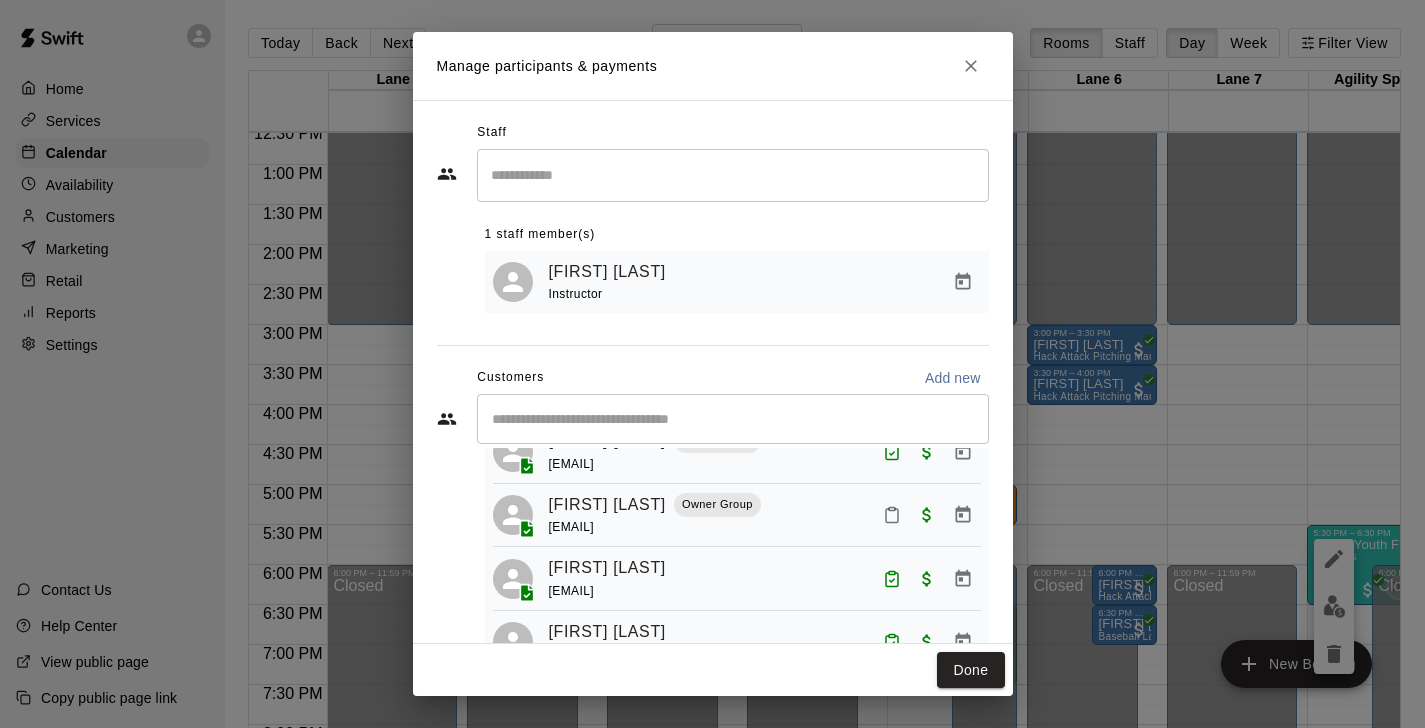 scroll, scrollTop: 51, scrollLeft: 0, axis: vertical 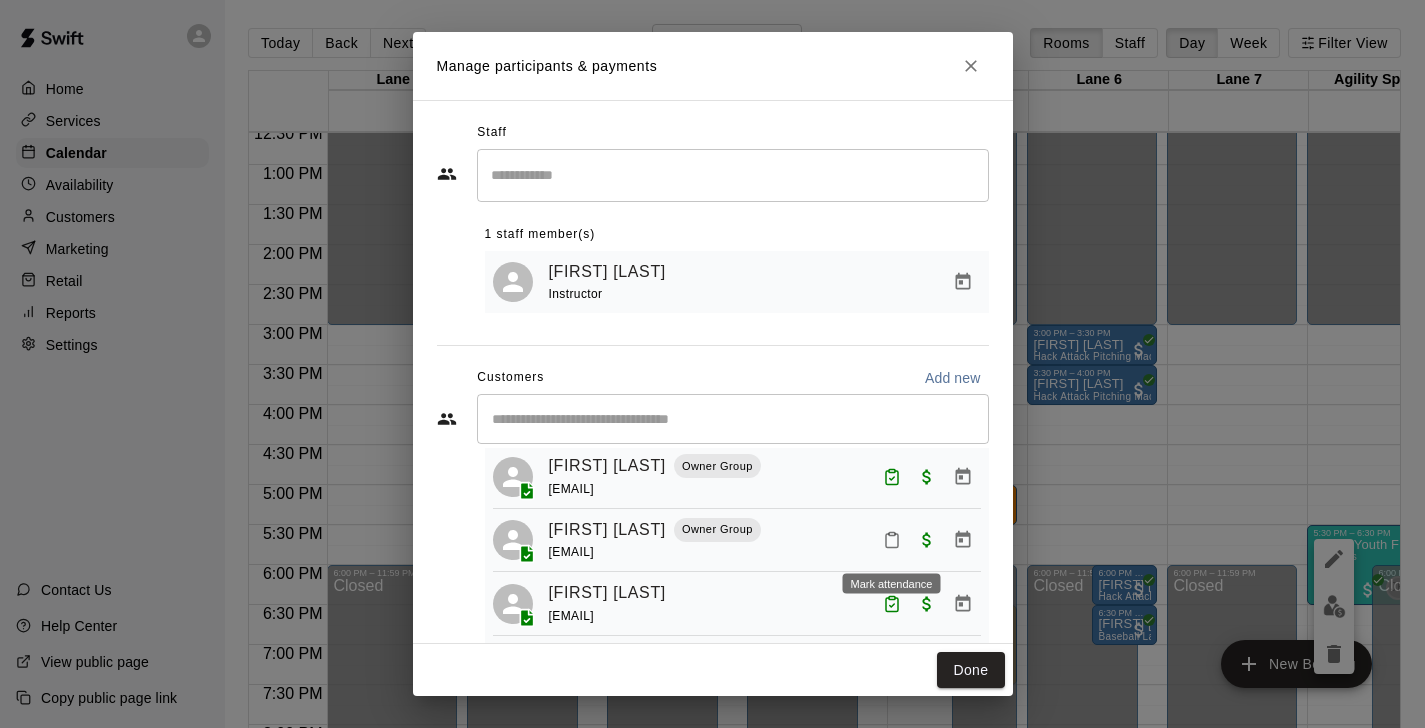 click 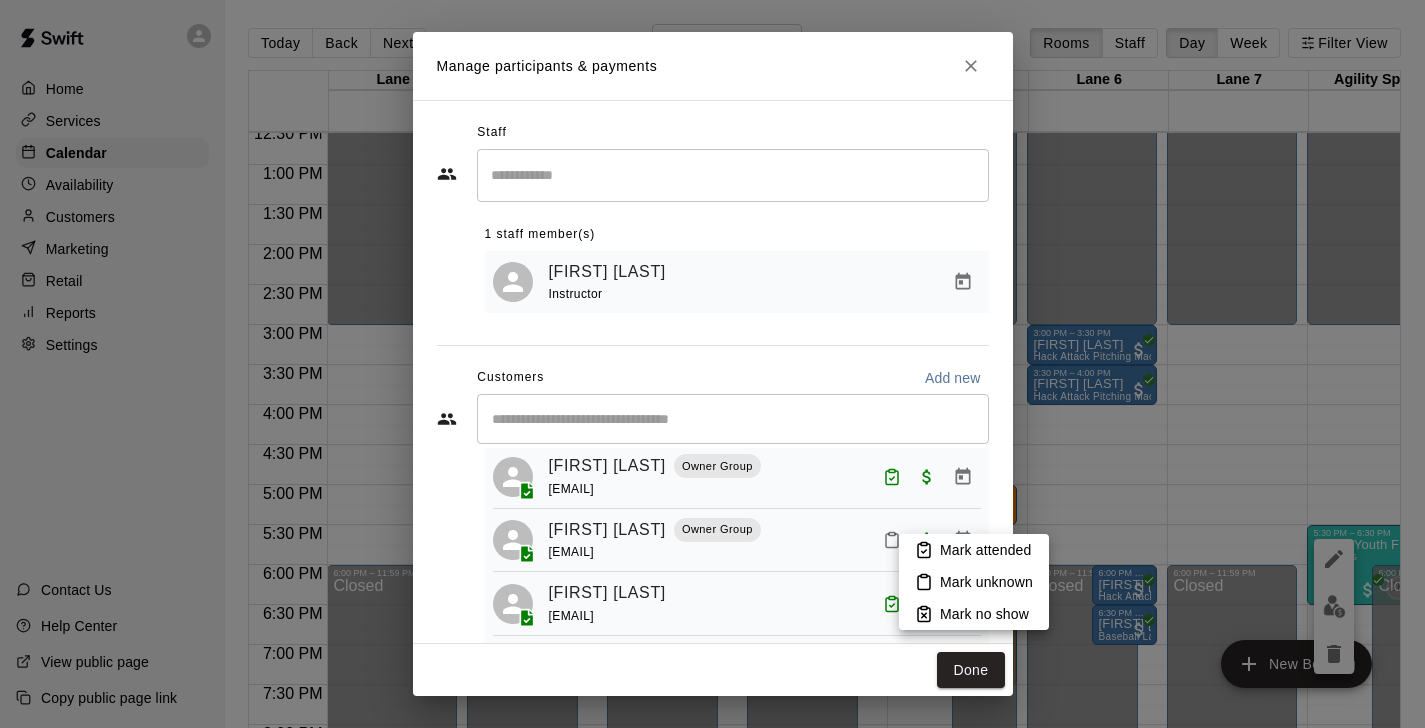 click at bounding box center [712, 364] 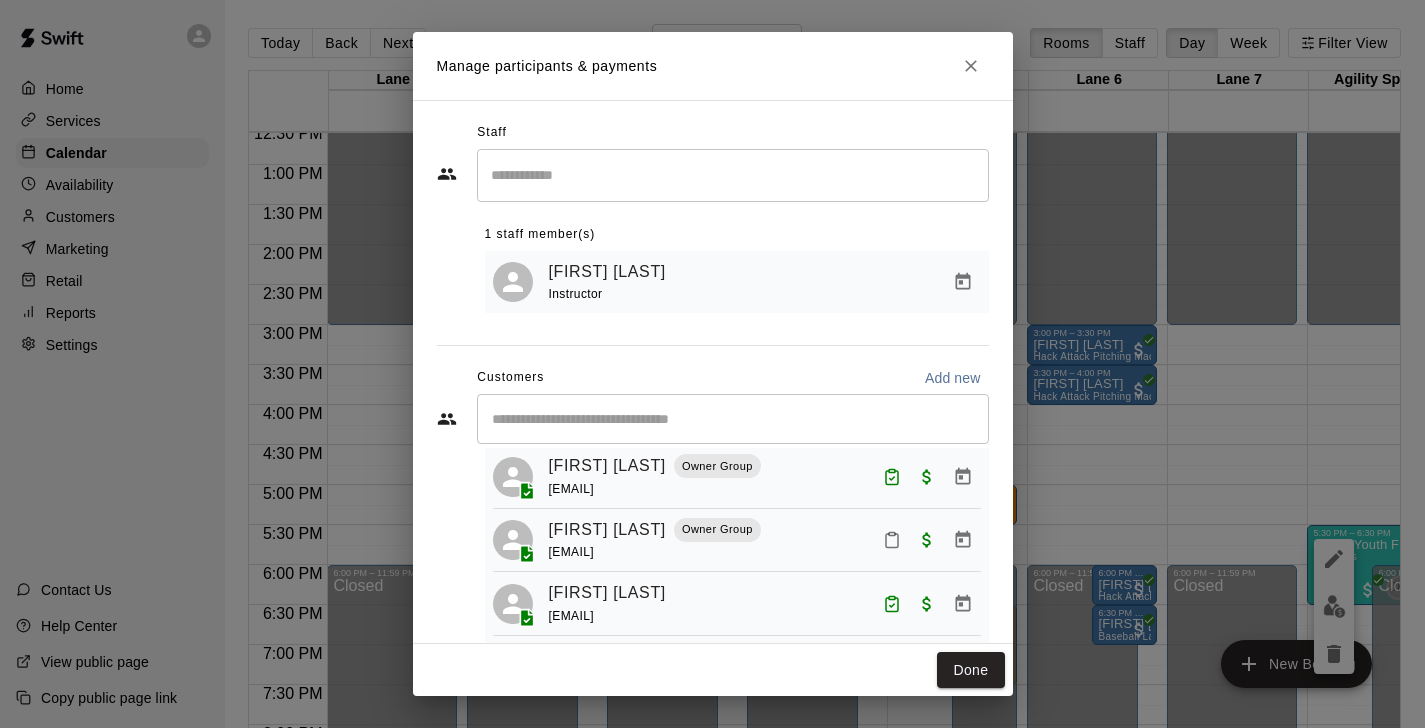 click 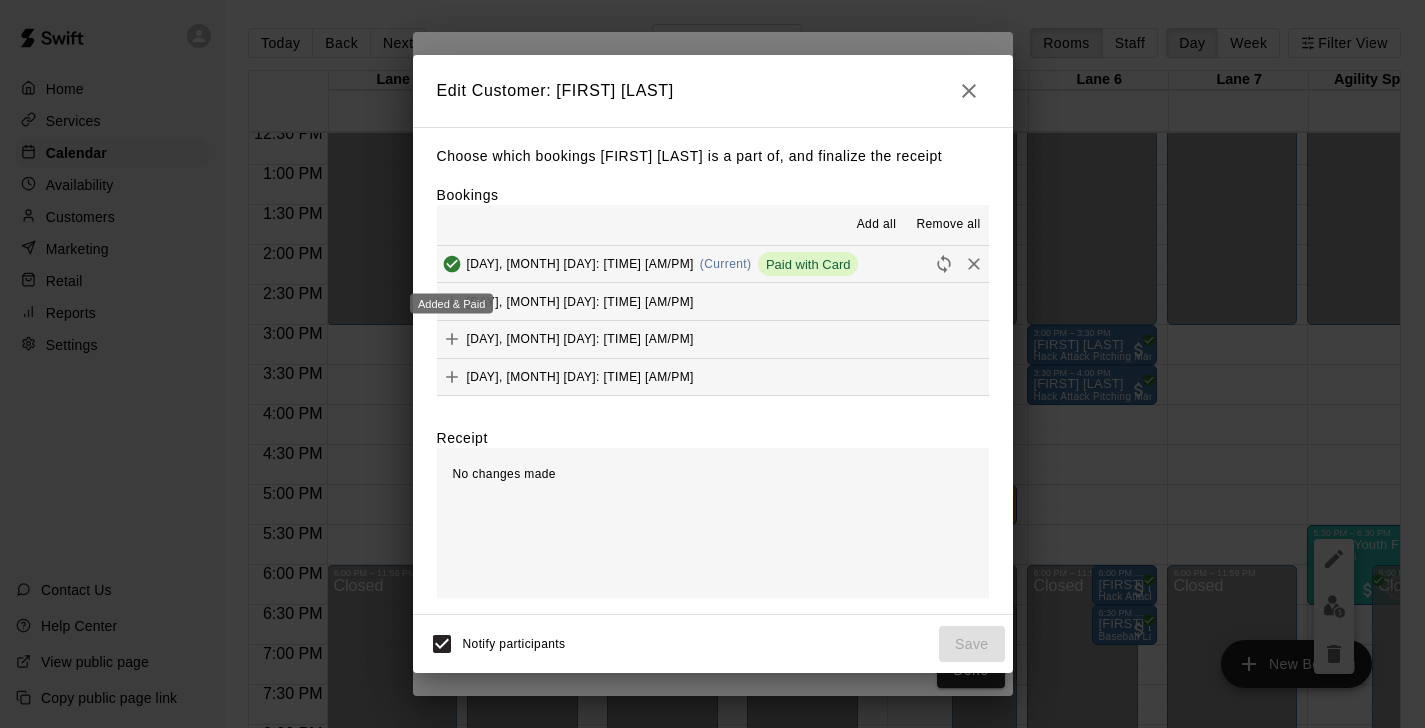 click 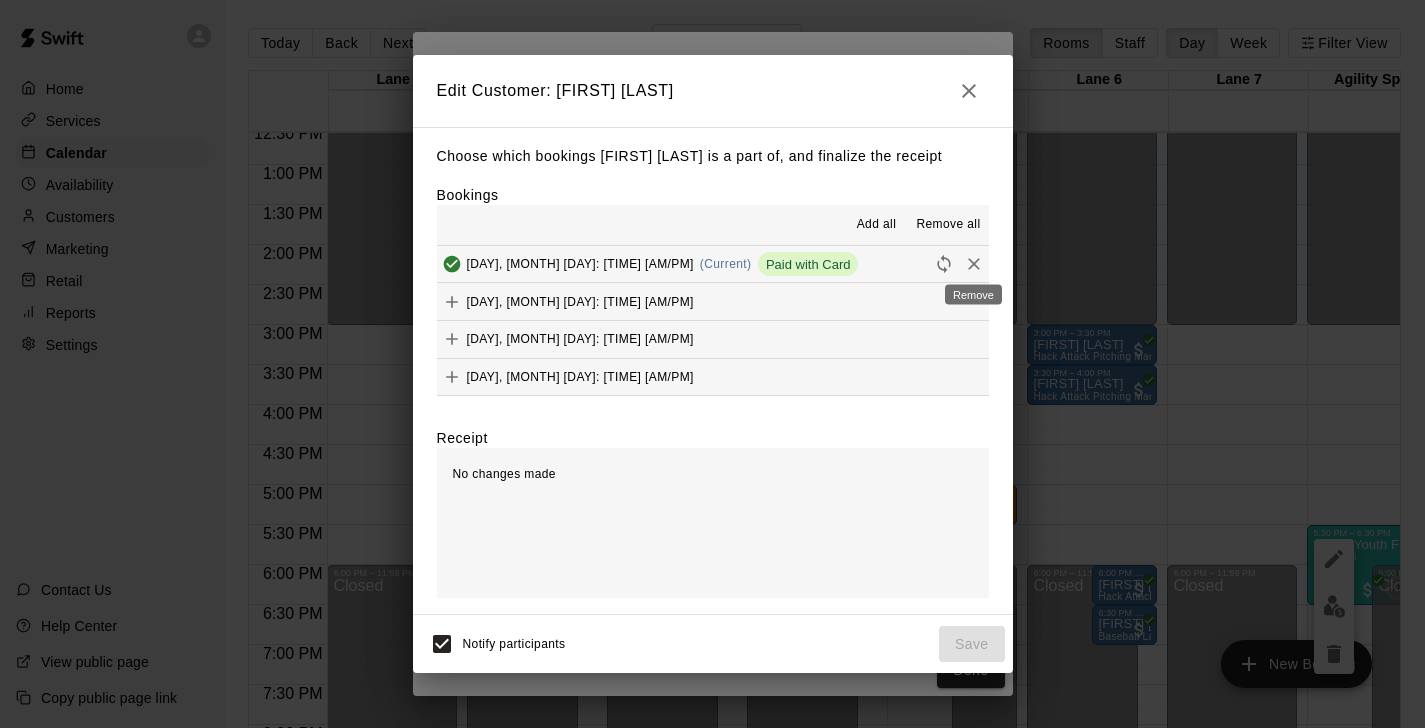 click 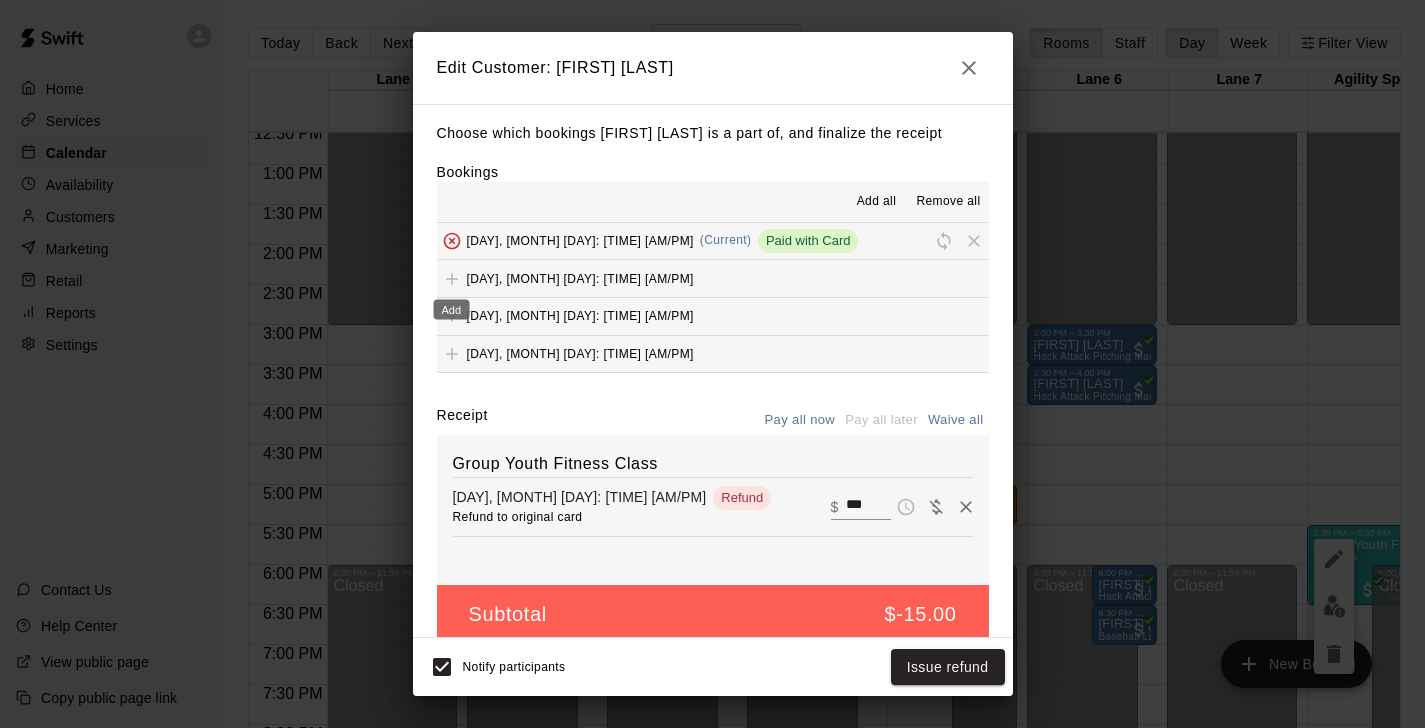 click at bounding box center (452, 277) 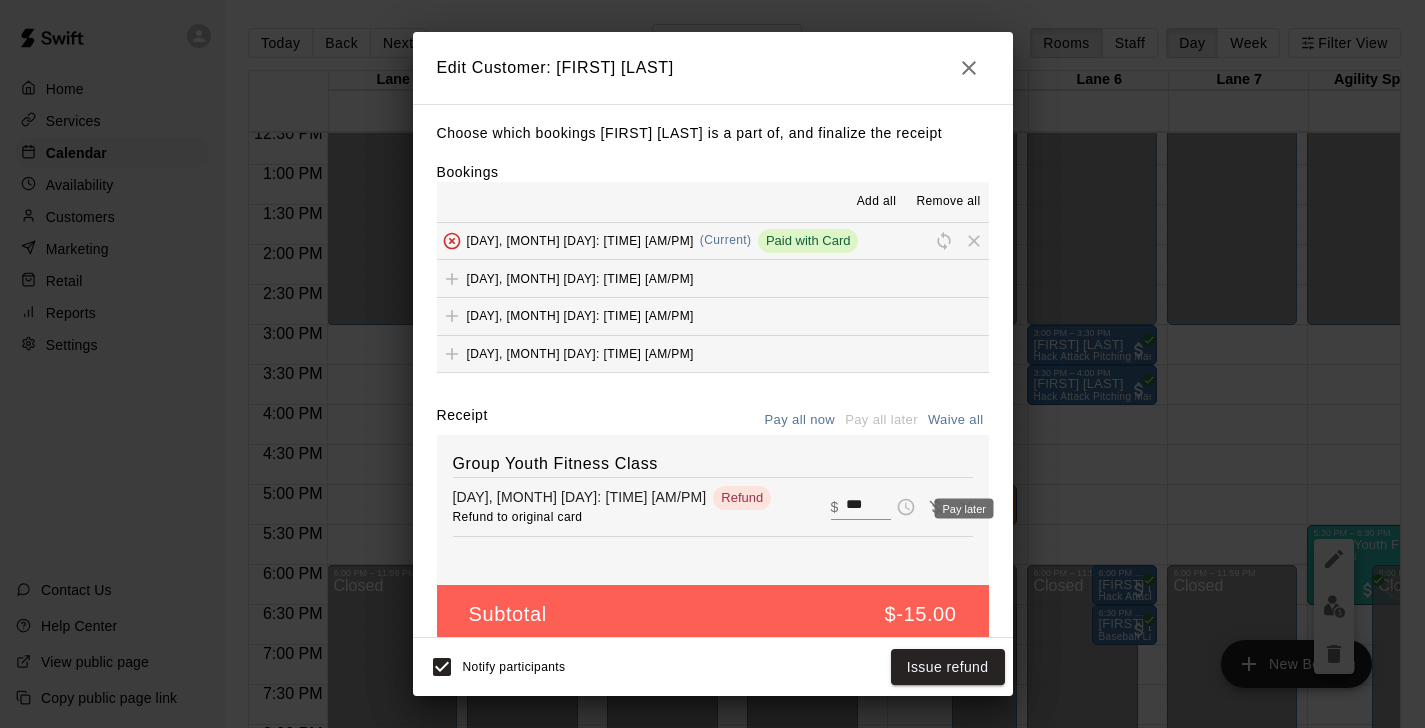 click on "Pay later" at bounding box center (964, 509) 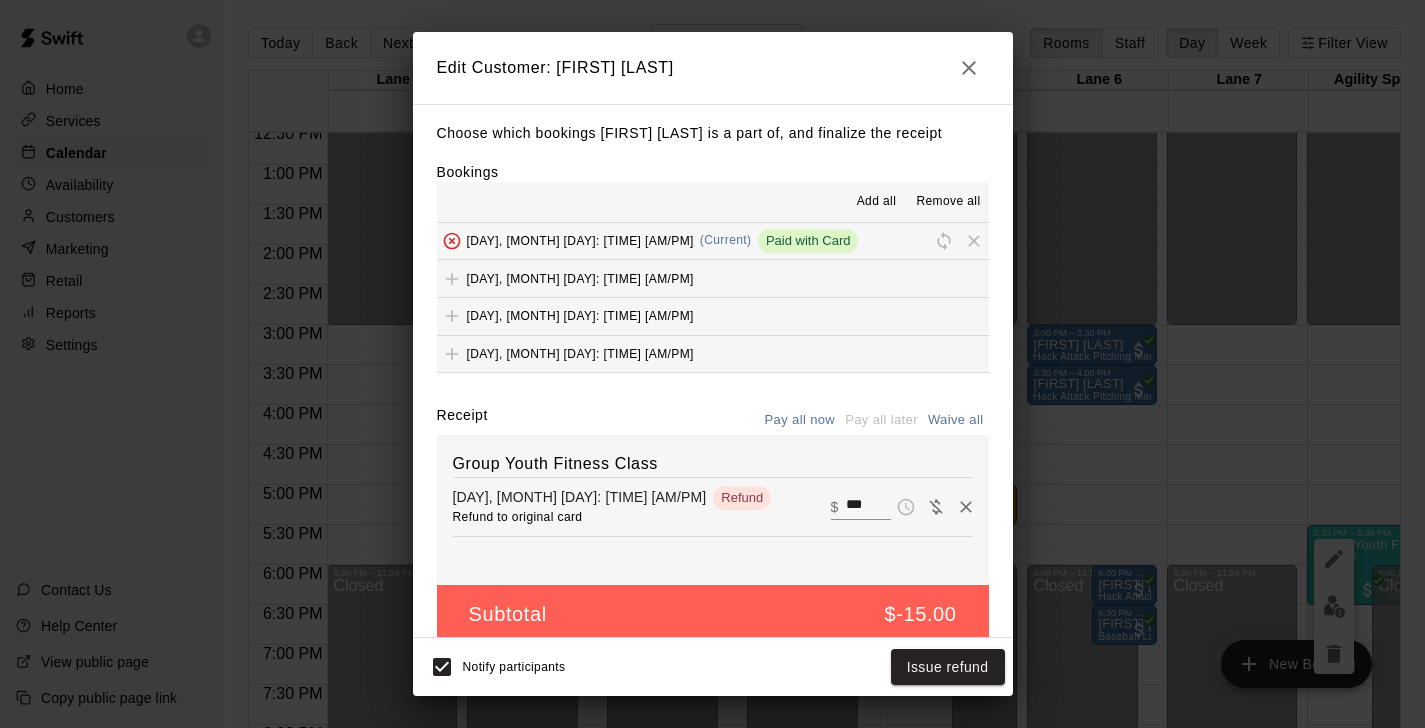 click on "[DAY], [MONTH] [DAY]: [TIME] [AM/PM]" at bounding box center [580, 278] 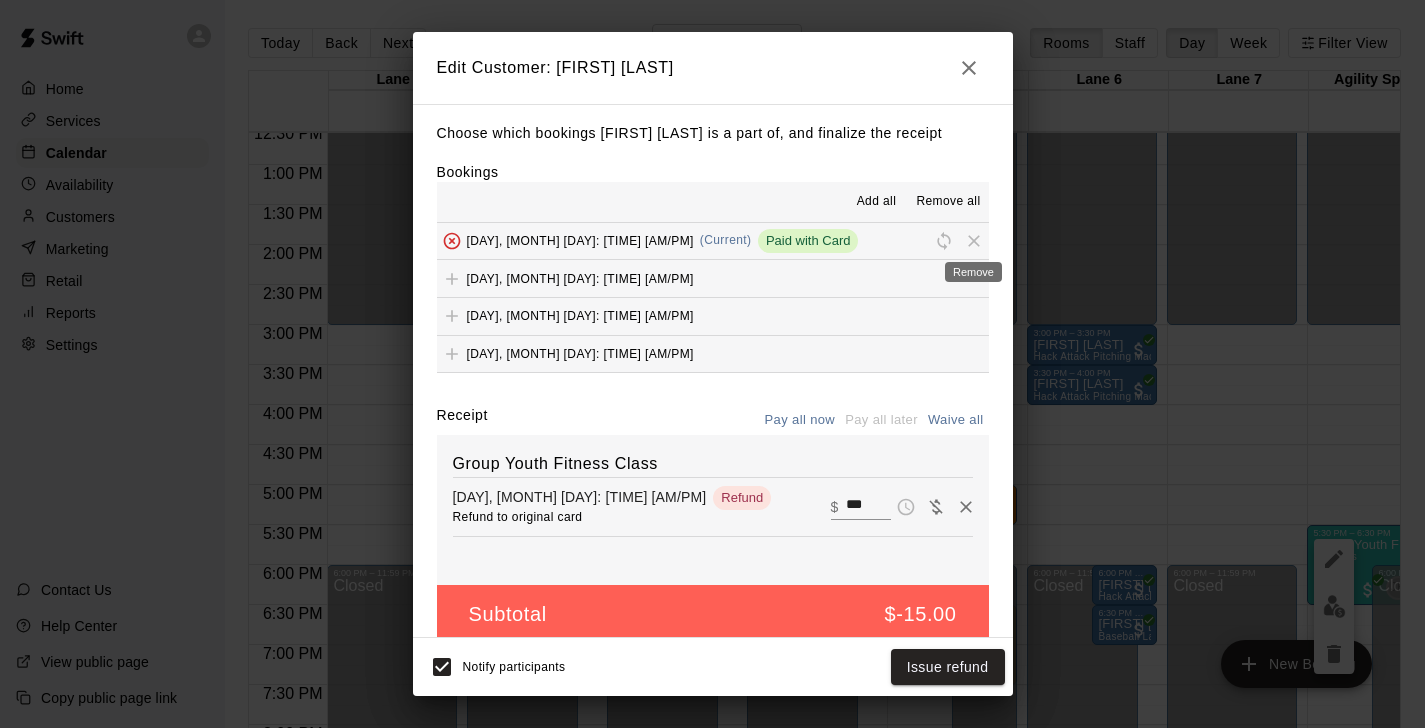 click at bounding box center (974, 239) 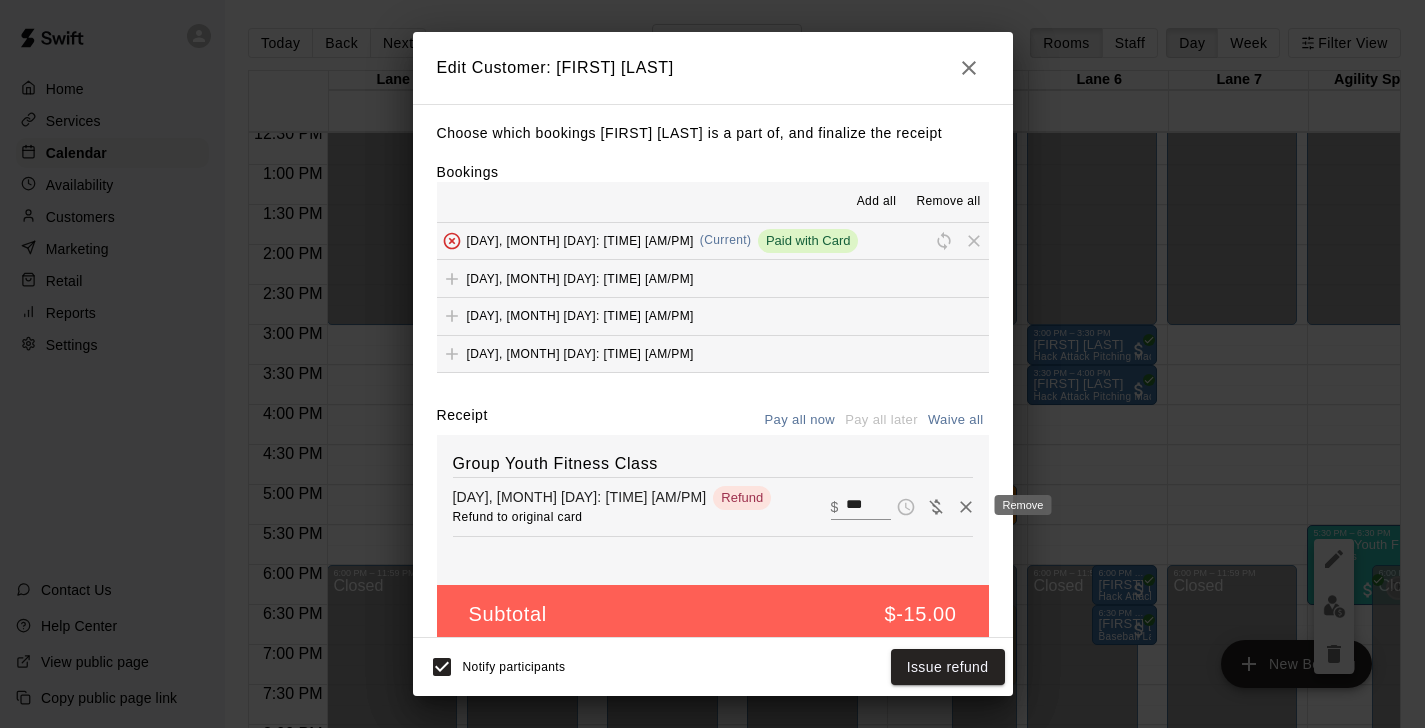 click 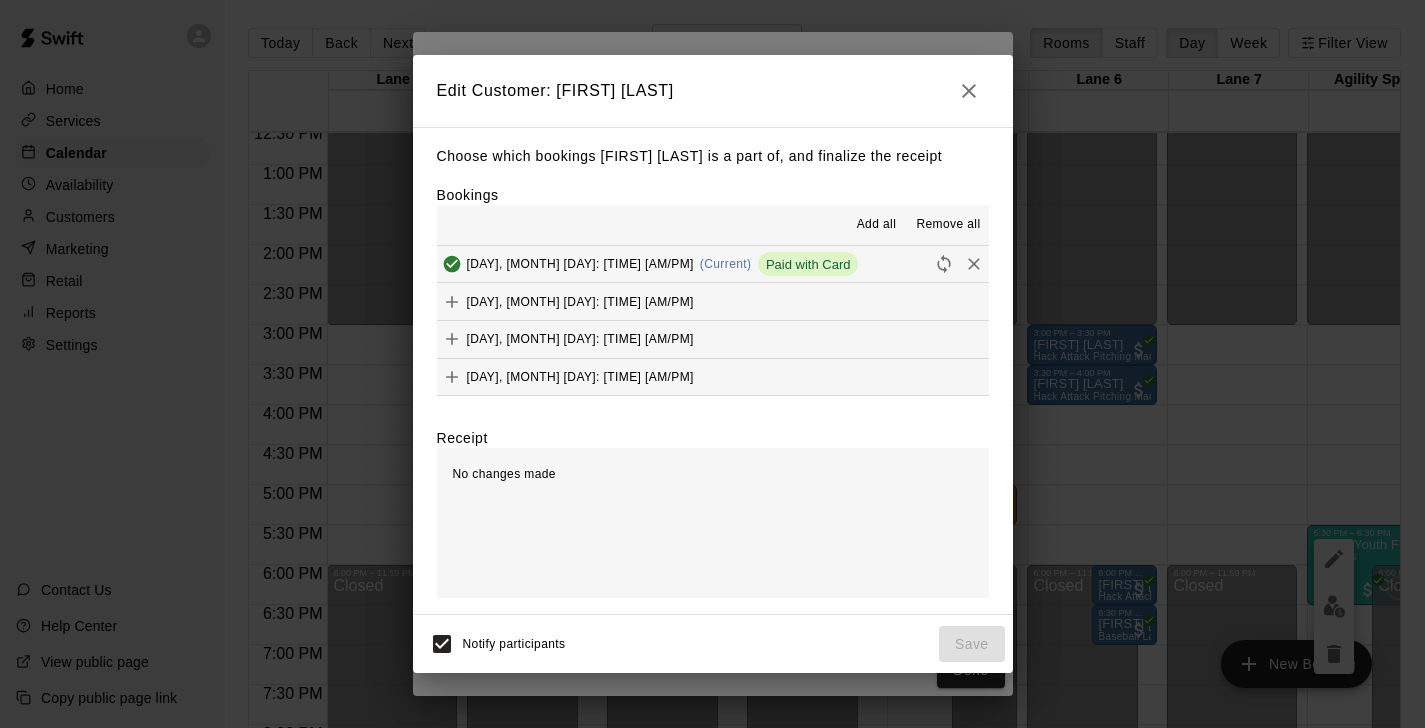 click on "[DAY], [MONTH] [DAY]: [TIME] [AM/PM]" at bounding box center (580, 301) 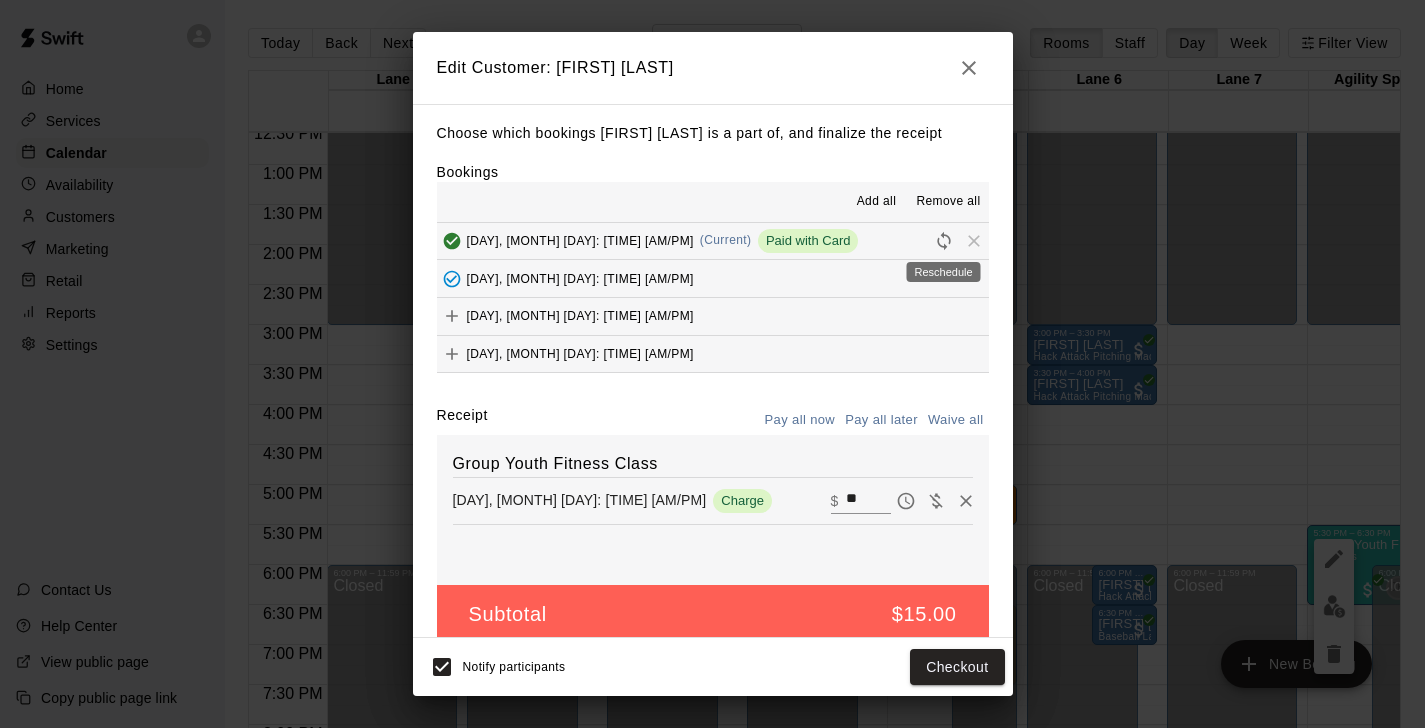 click 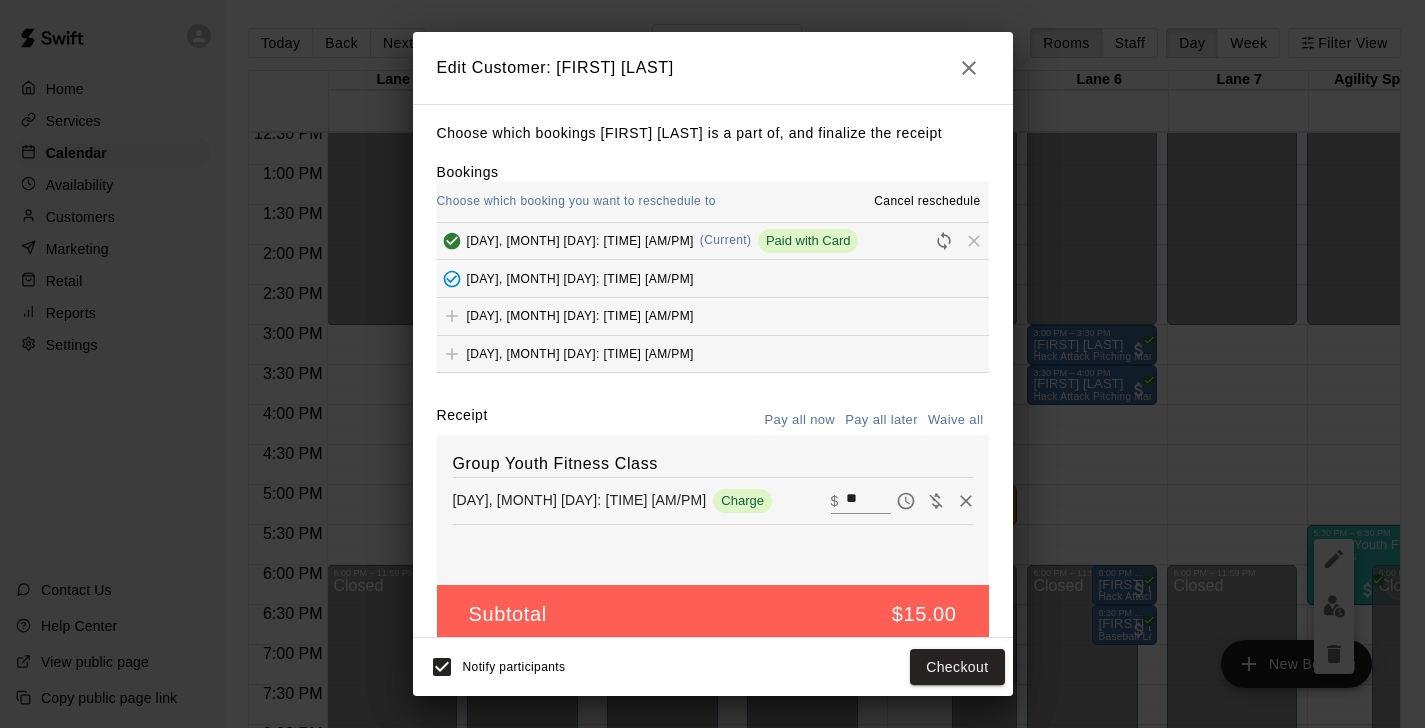click on "[DAY], [MONTH] [DAY]: [TIME] [AM/PM]" at bounding box center [713, 278] 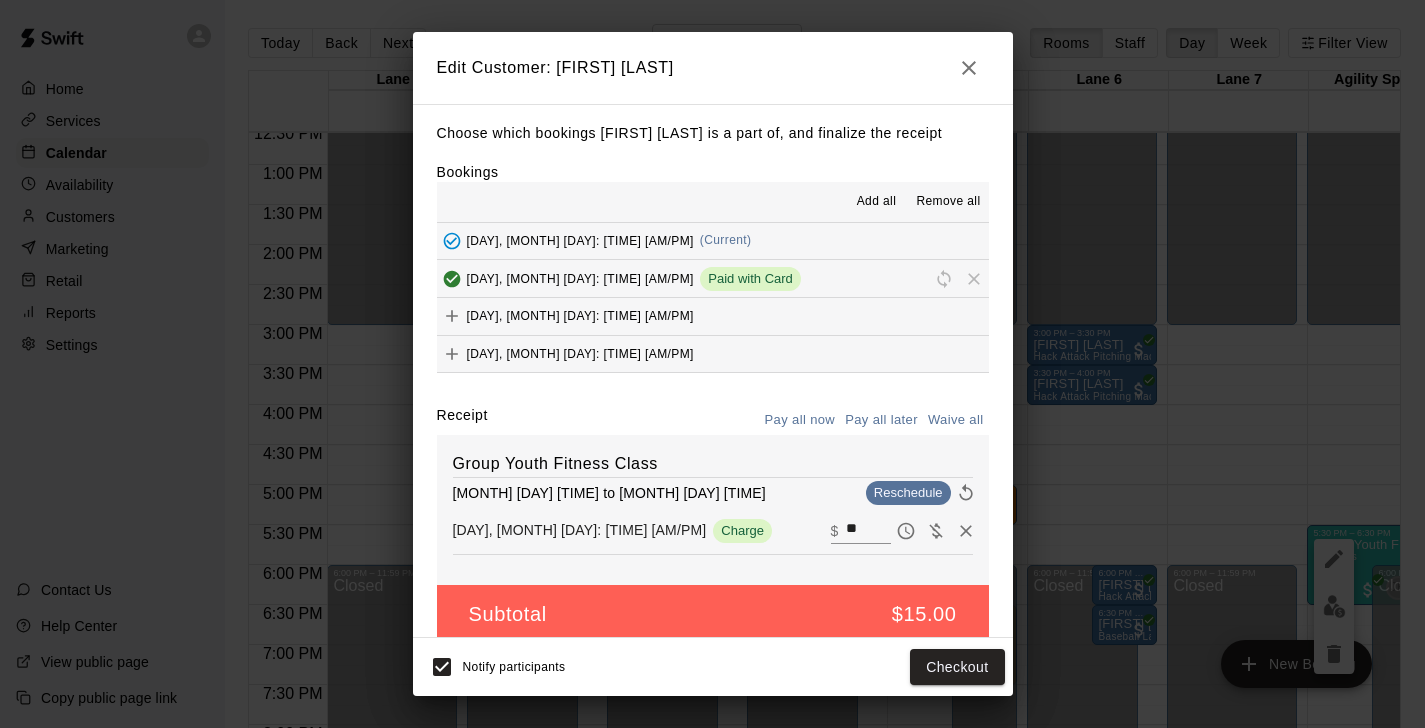 click 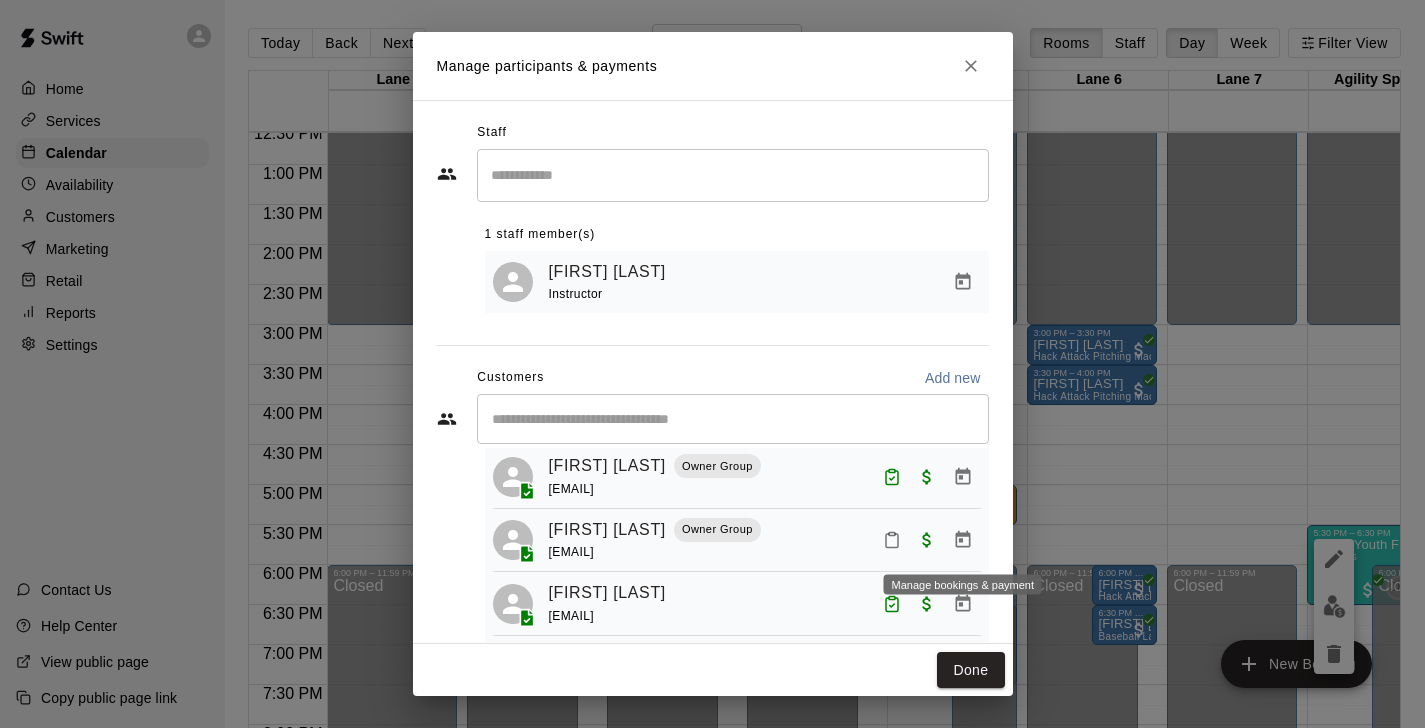 click 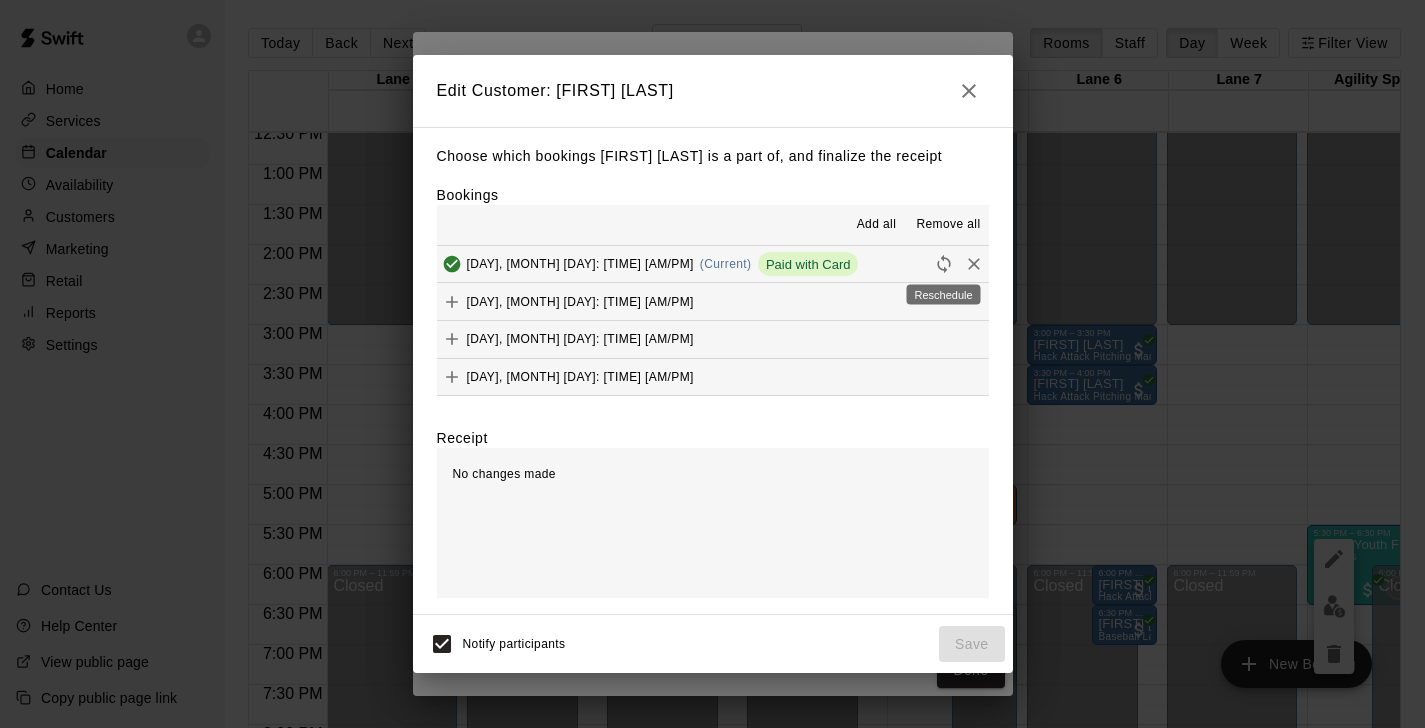 click 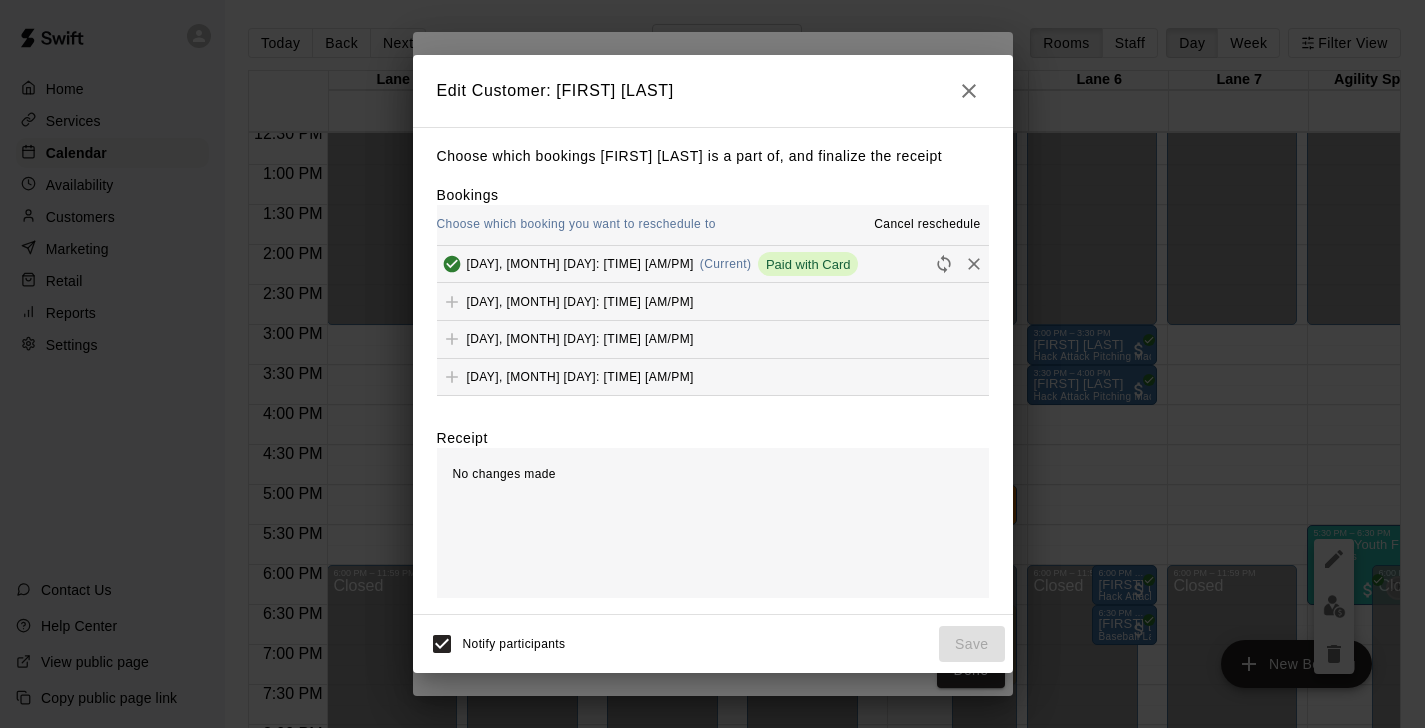 click on "[DAY], [MONTH] [DAY]: [TIME] [AM/PM]" at bounding box center [565, 302] 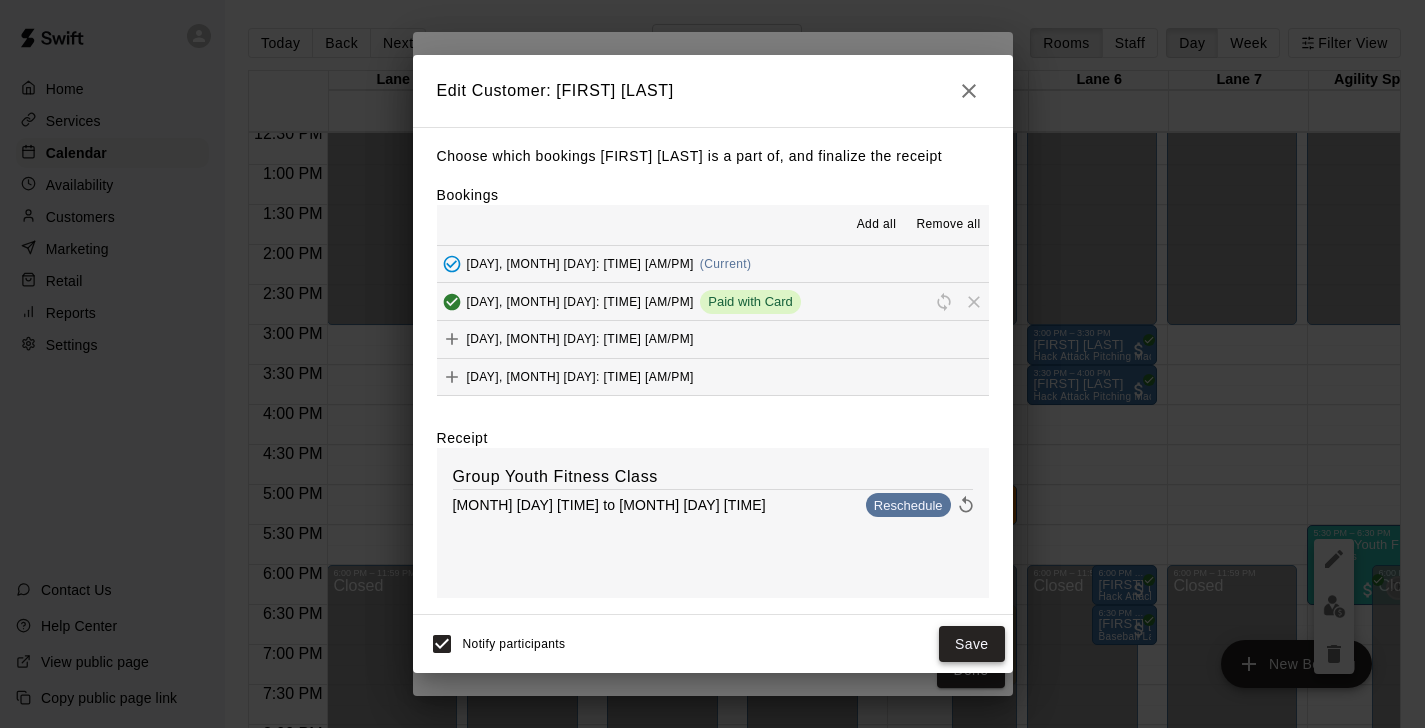 click on "Save" at bounding box center (972, 644) 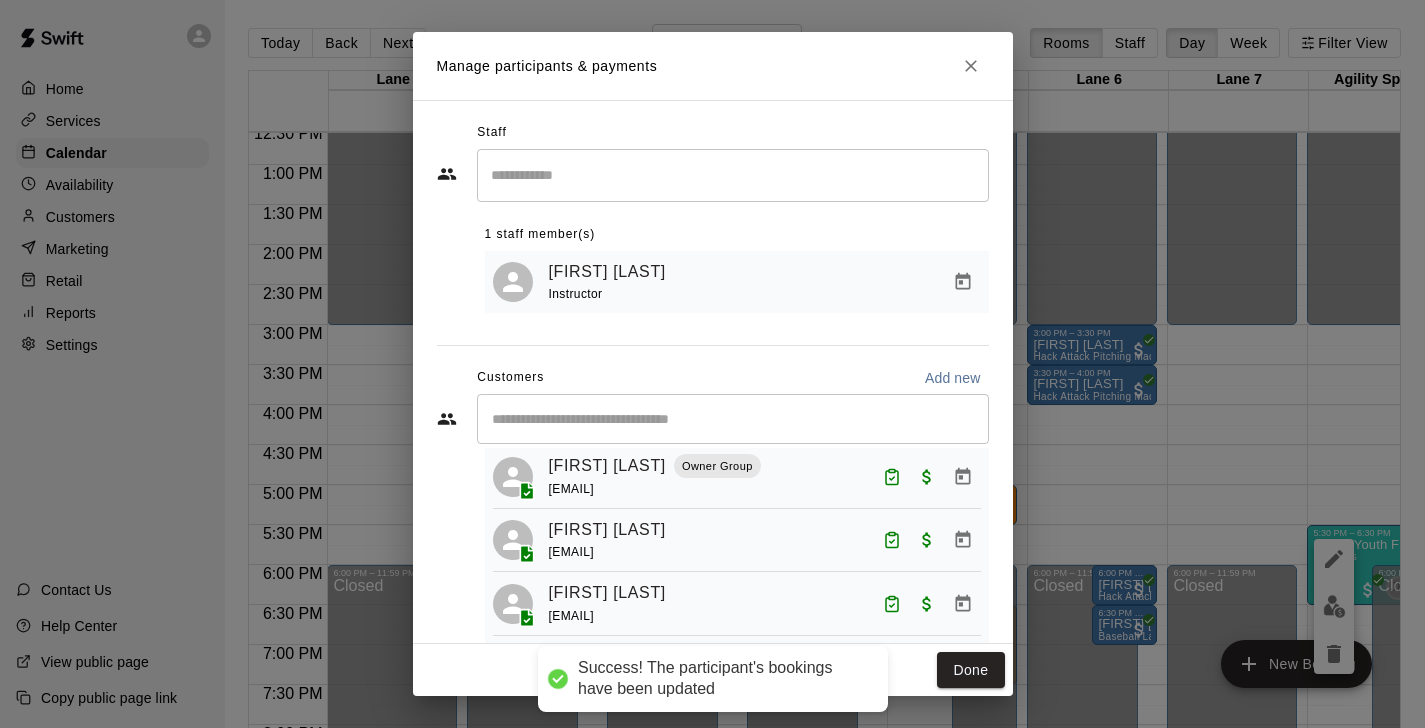 click at bounding box center (971, 66) 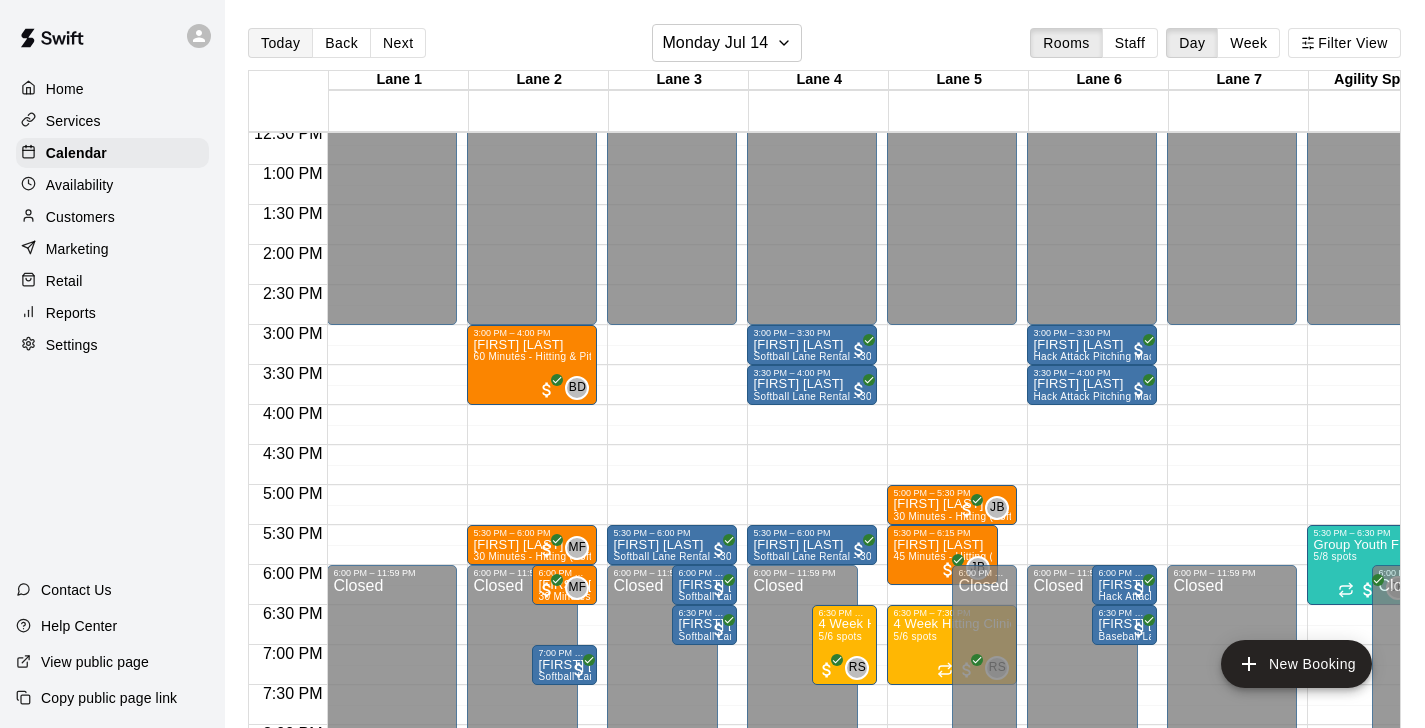 click on "Today" at bounding box center [280, 43] 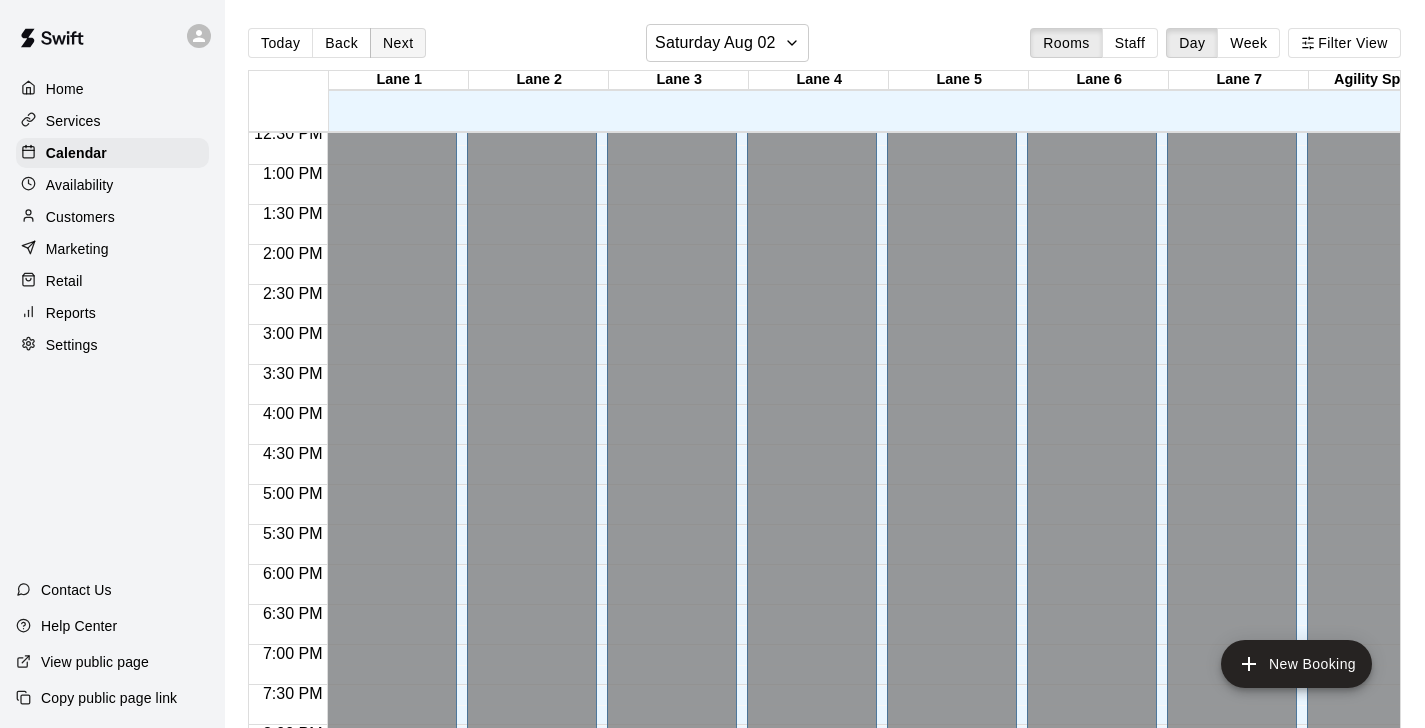 click on "Next" at bounding box center [398, 43] 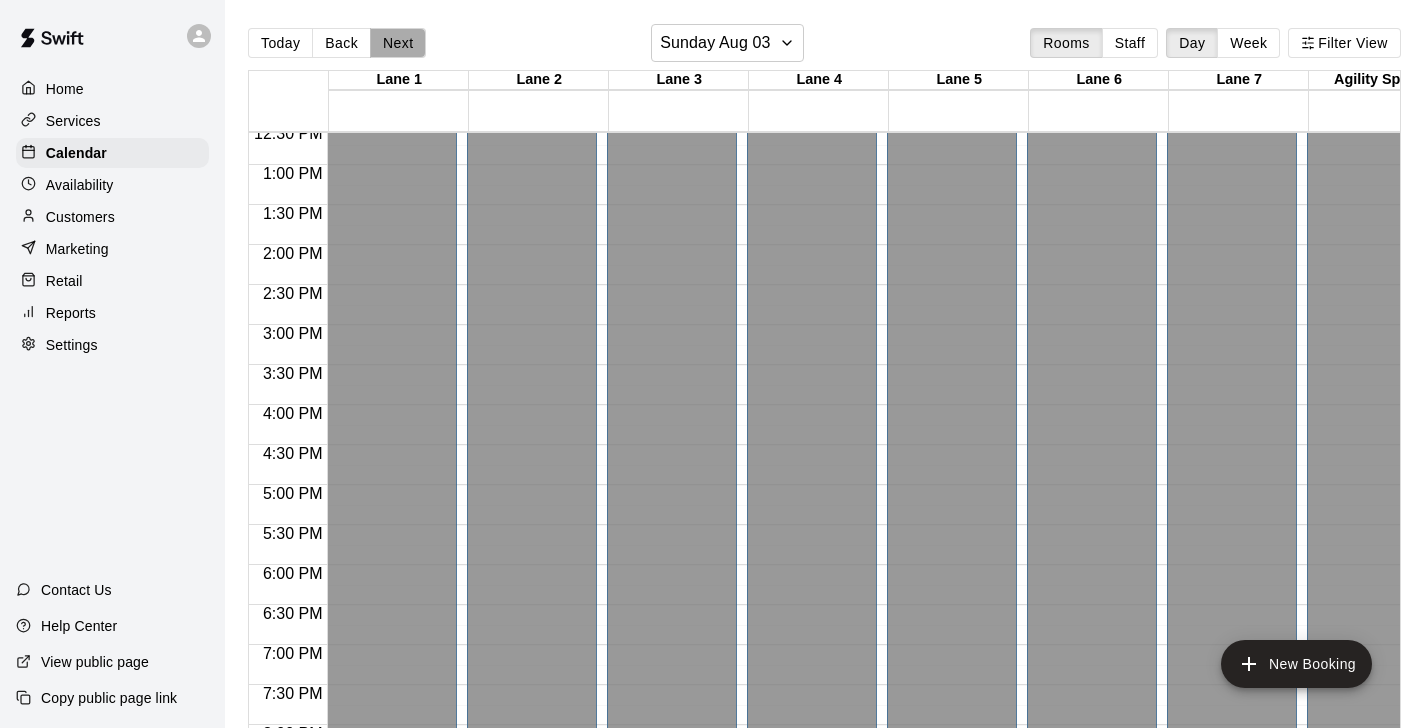 click on "Next" at bounding box center (398, 43) 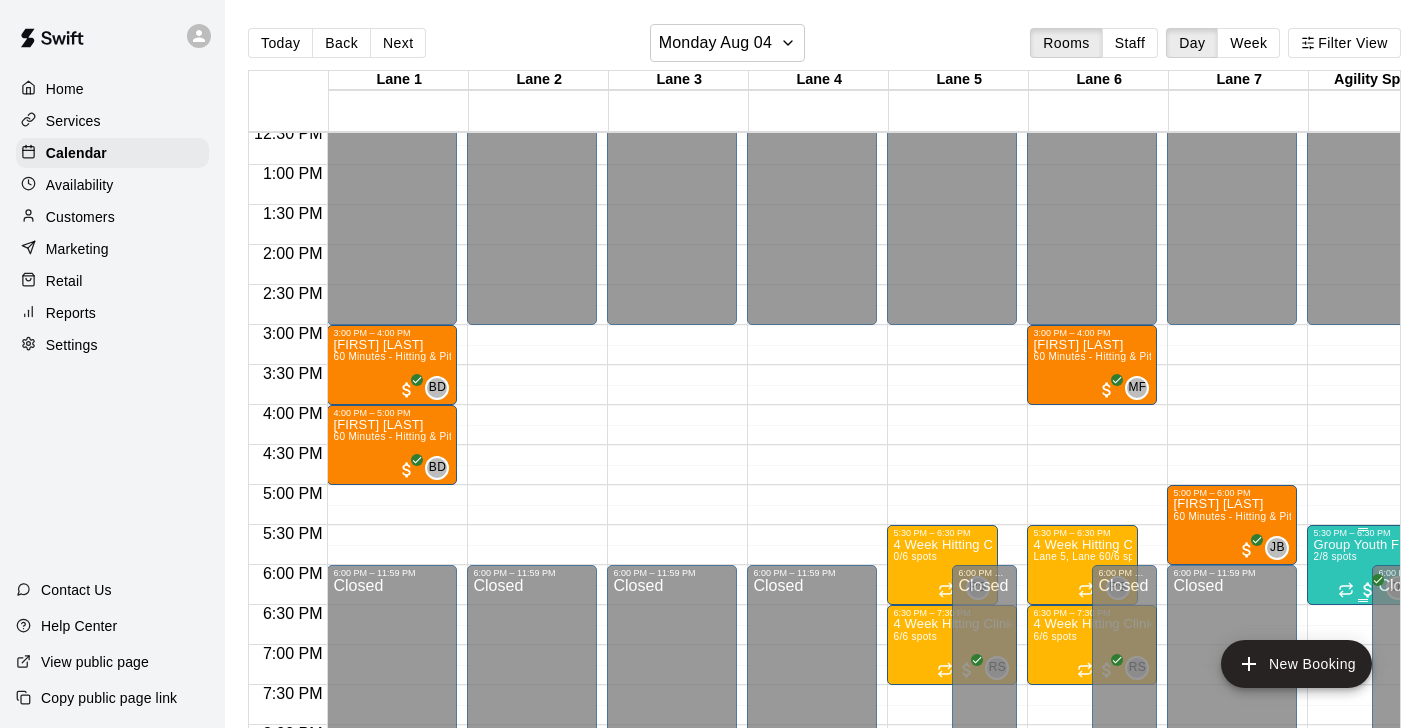 click on "Group Youth Fitness Class" at bounding box center (1362, 545) 